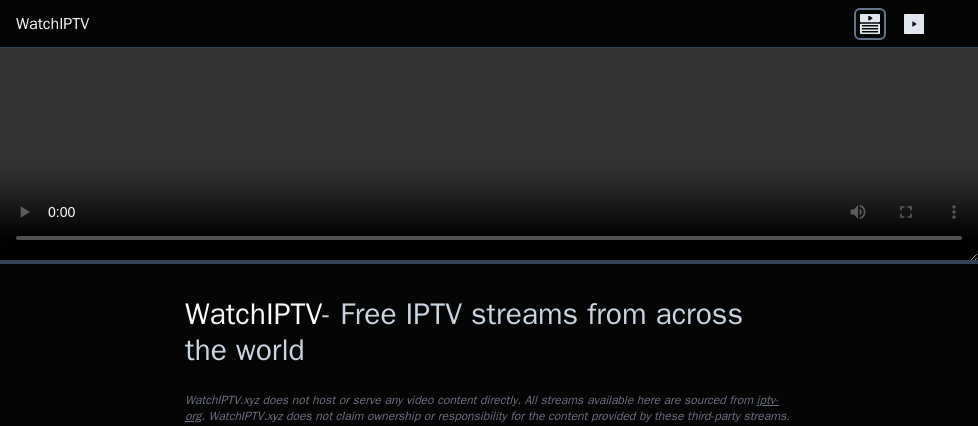 click at bounding box center (489, 154) 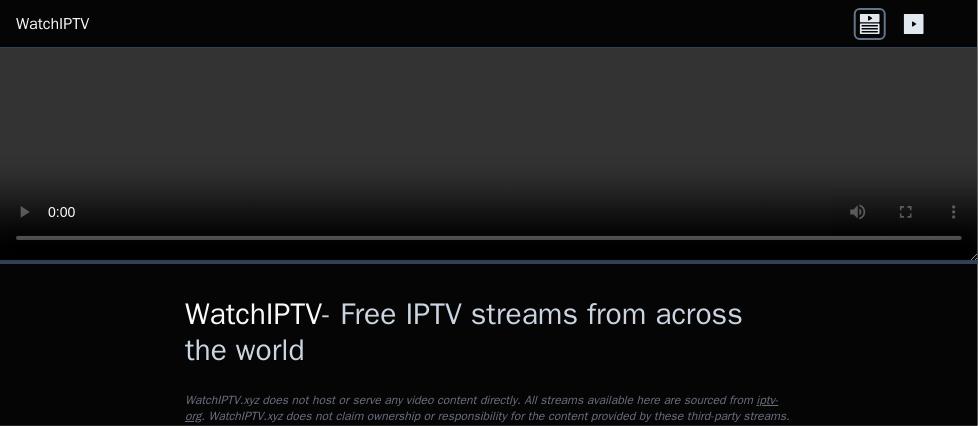 scroll, scrollTop: 1324, scrollLeft: 0, axis: vertical 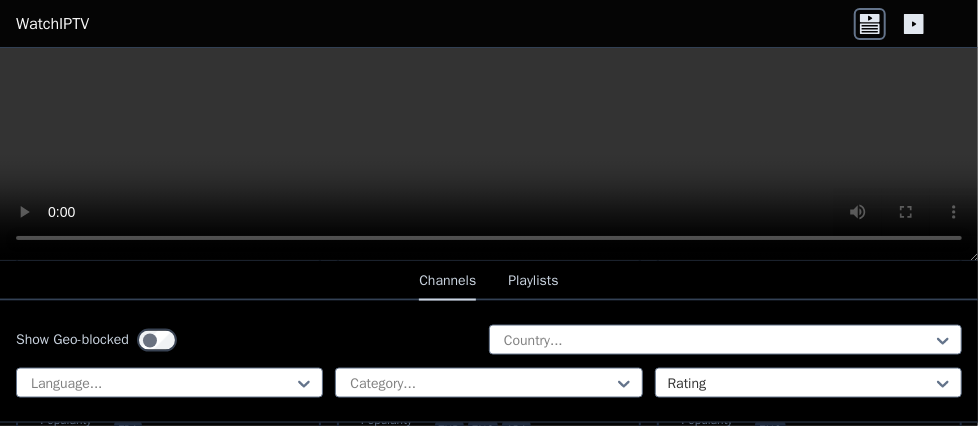 click 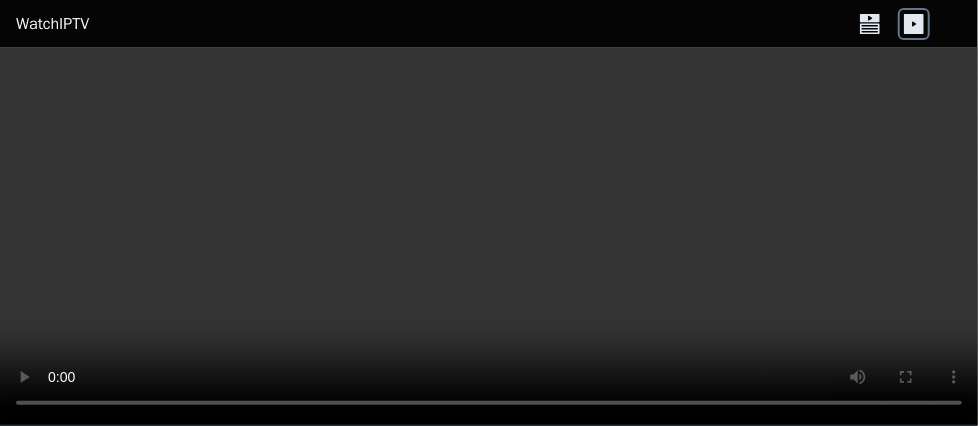 click 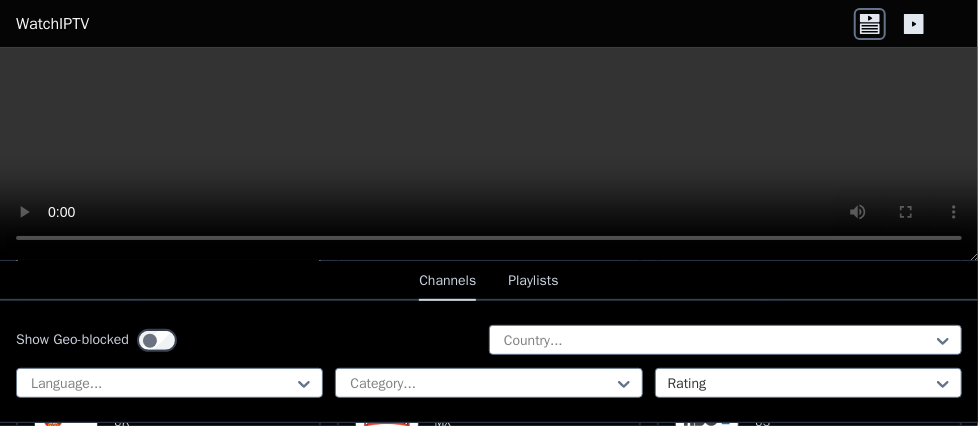 scroll, scrollTop: 500, scrollLeft: 0, axis: vertical 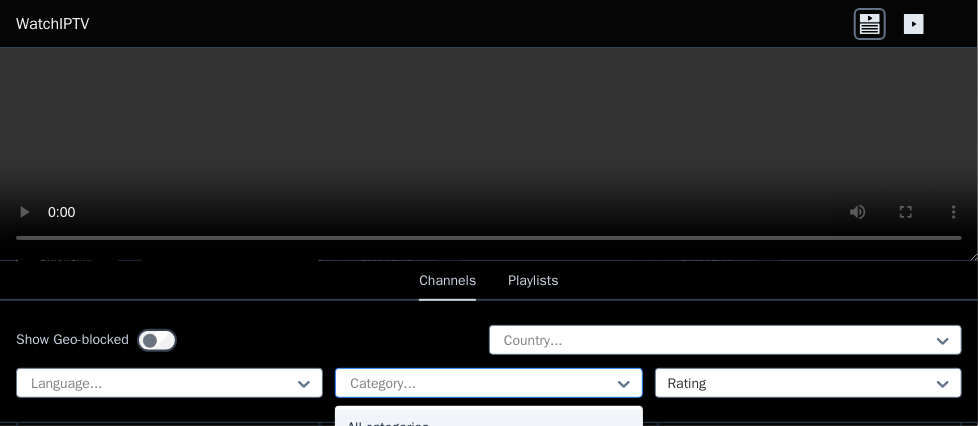 click at bounding box center [480, 384] 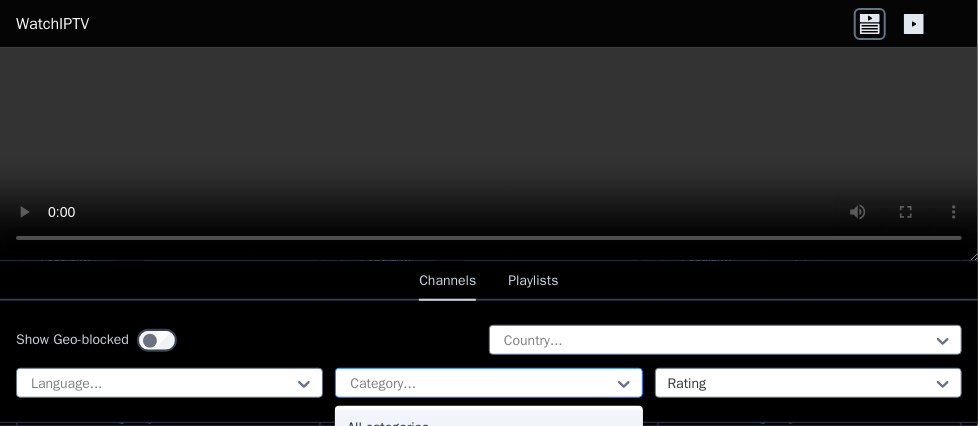 scroll, scrollTop: 800, scrollLeft: 0, axis: vertical 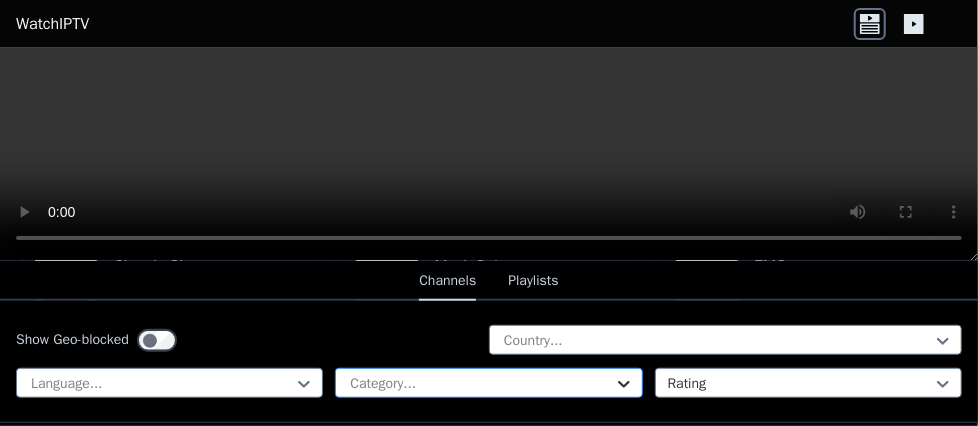 click 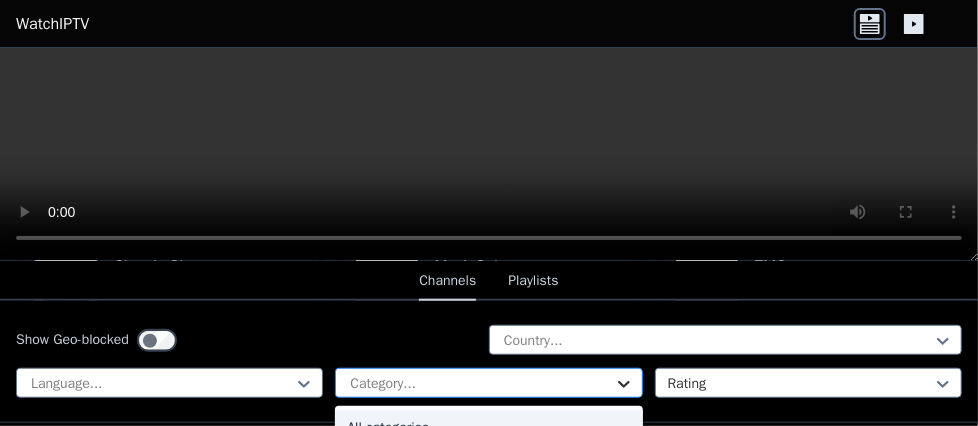 click 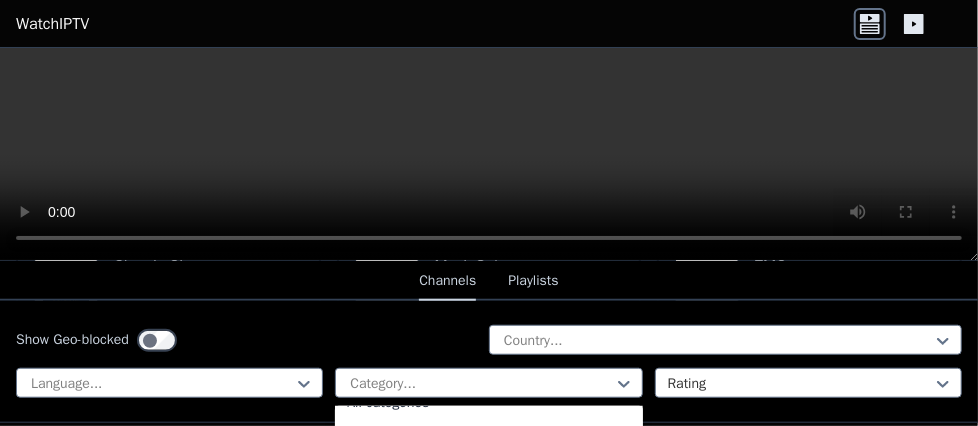 scroll, scrollTop: 0, scrollLeft: 0, axis: both 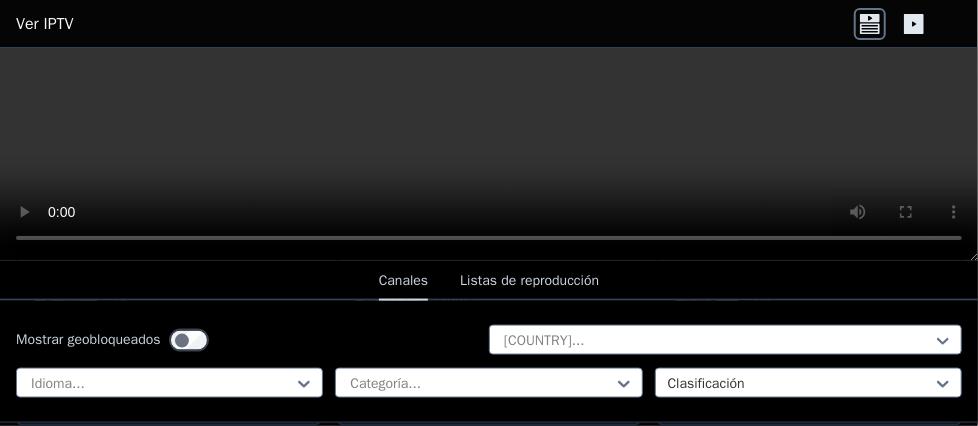 click on "Ver IPTV" at bounding box center (45, 24) 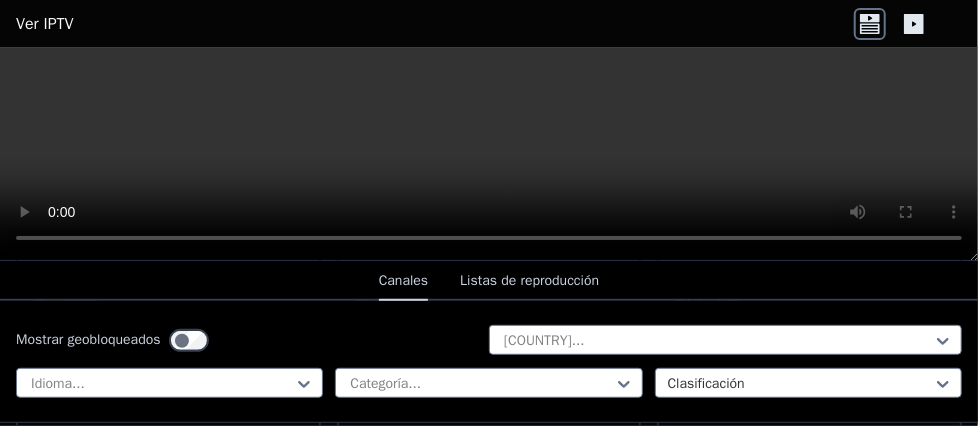scroll, scrollTop: 699, scrollLeft: 0, axis: vertical 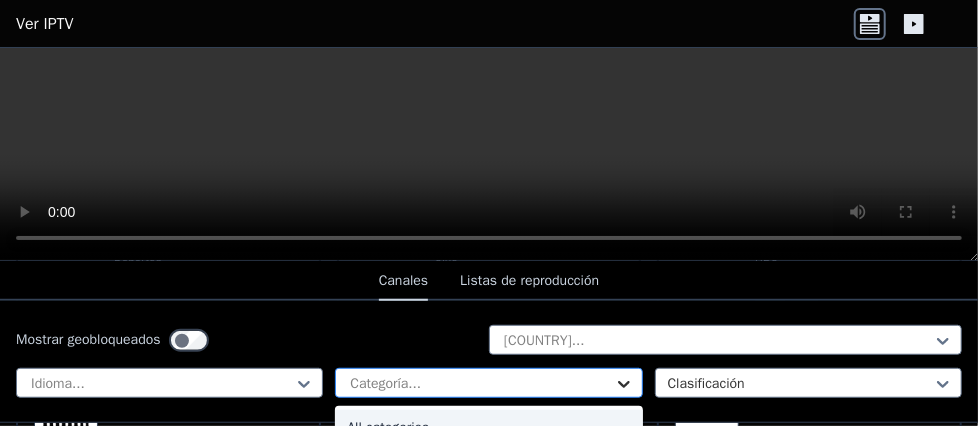 click 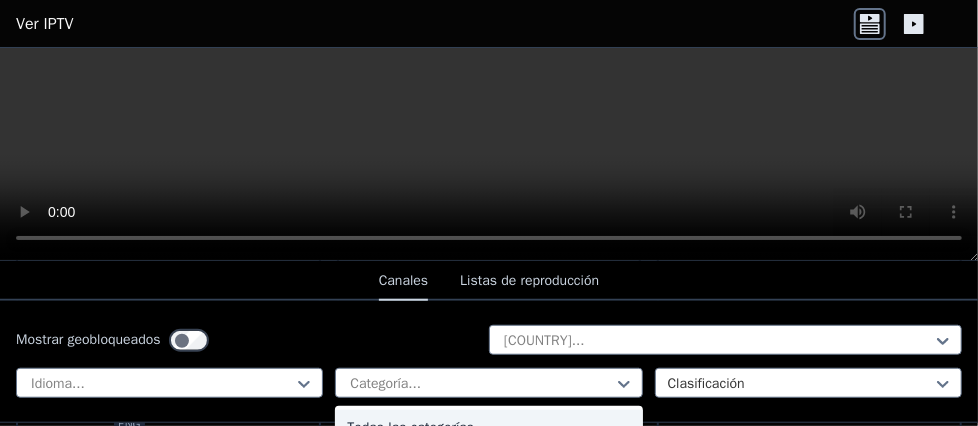 scroll, scrollTop: 800, scrollLeft: 0, axis: vertical 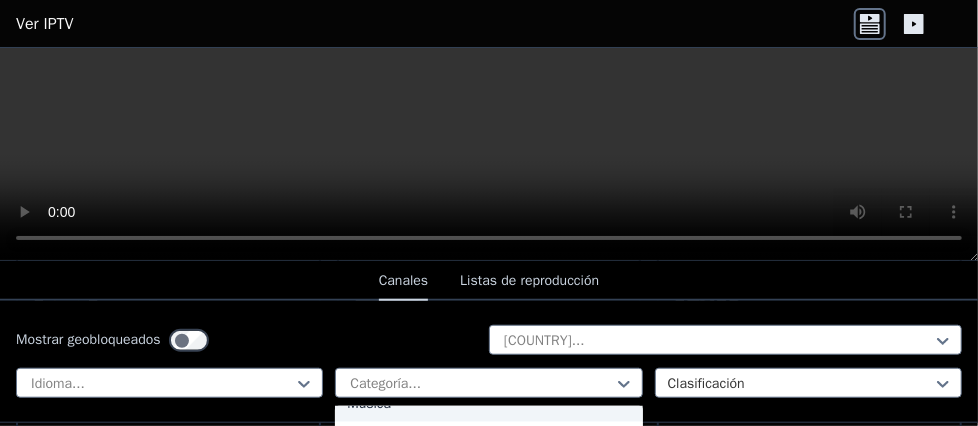click on "Música" at bounding box center (488, 404) 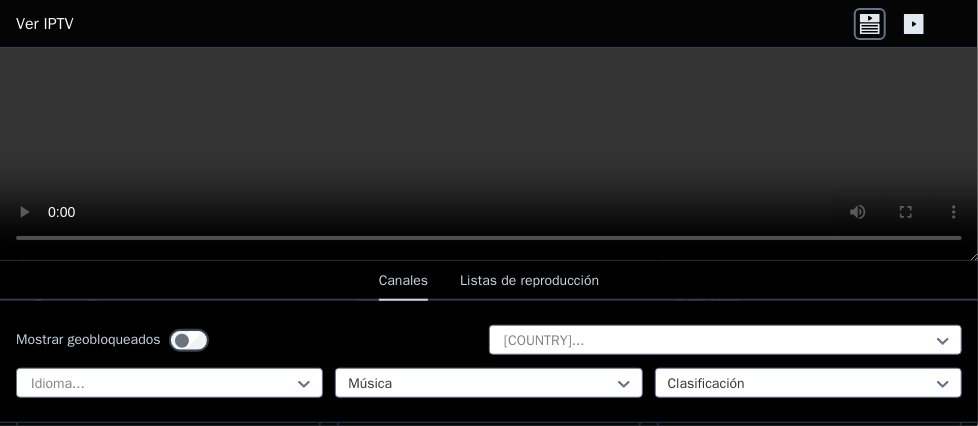 scroll, scrollTop: 0, scrollLeft: 0, axis: both 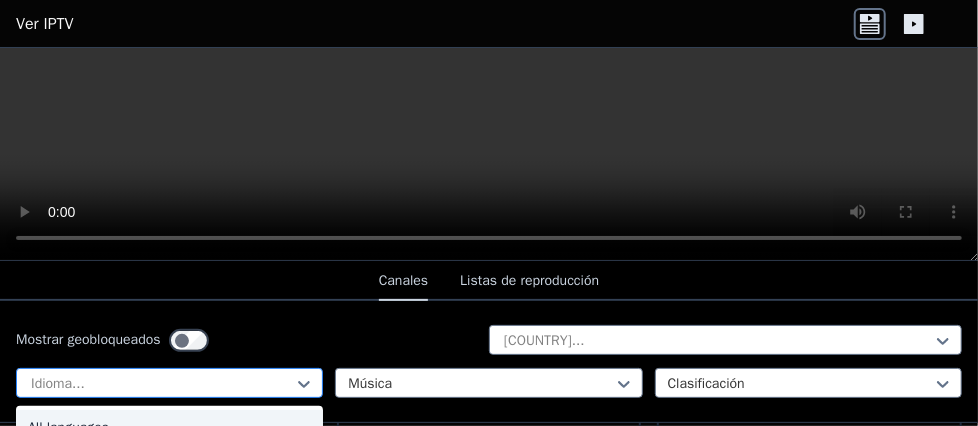 click at bounding box center [161, 384] 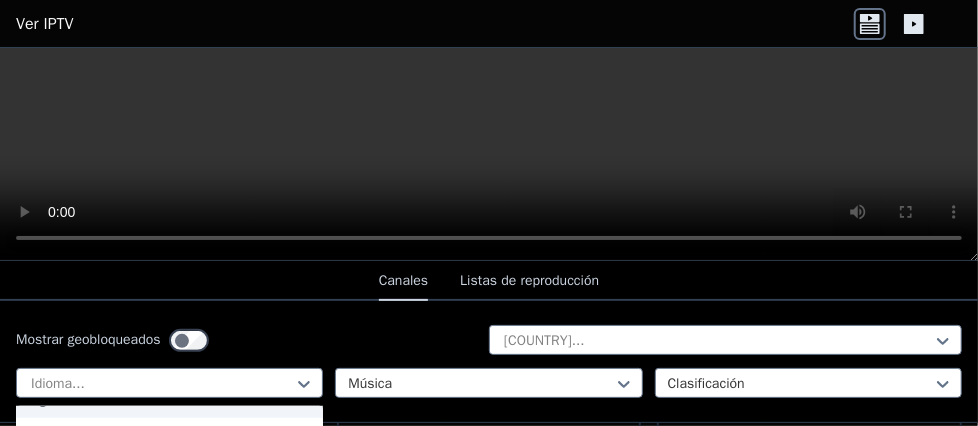 scroll, scrollTop: 200, scrollLeft: 0, axis: vertical 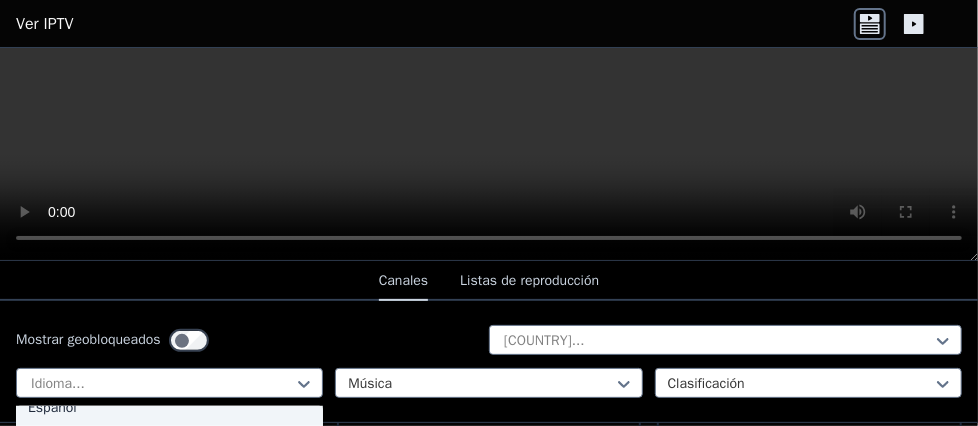 click on "Español" at bounding box center (169, 408) 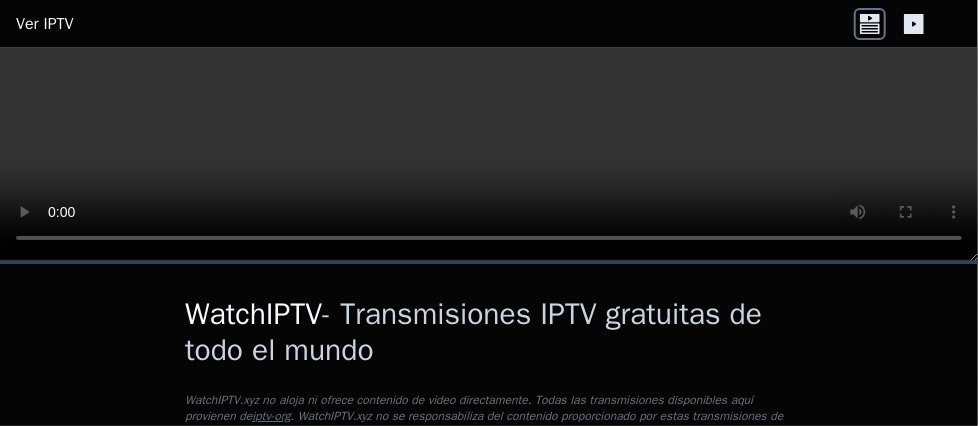 scroll, scrollTop: 200, scrollLeft: 0, axis: vertical 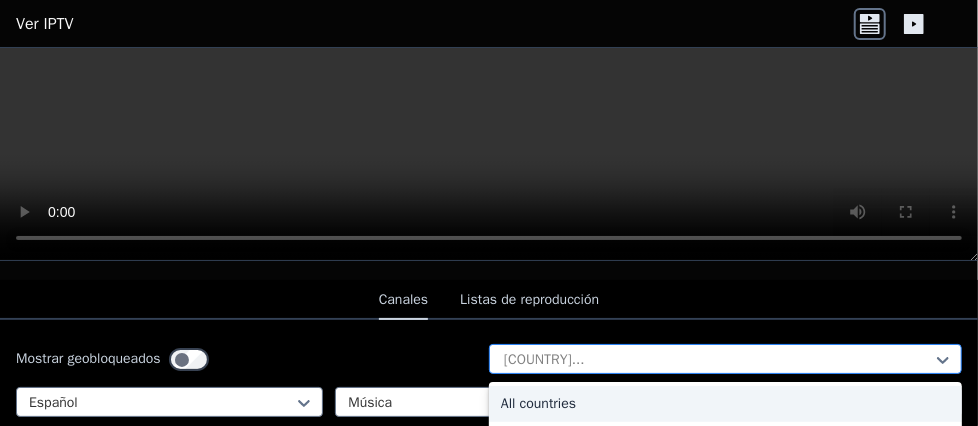 click at bounding box center [717, 360] 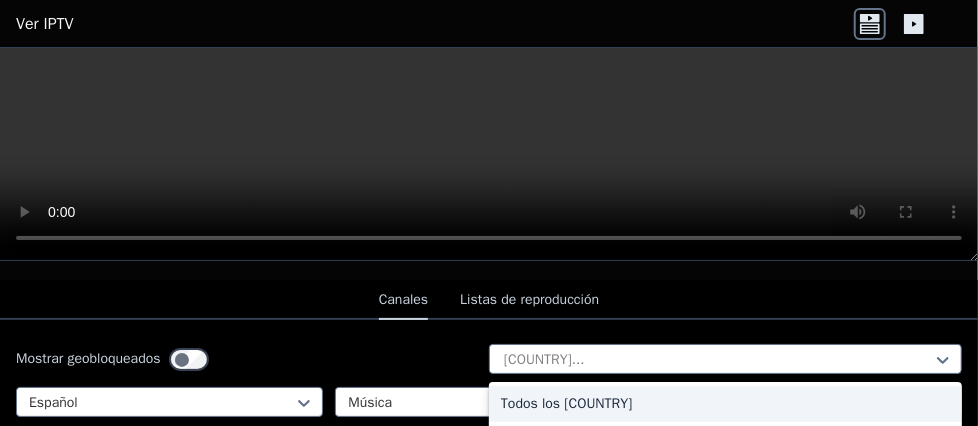 click on "Todos los [COUNTRY]" at bounding box center (566, 403) 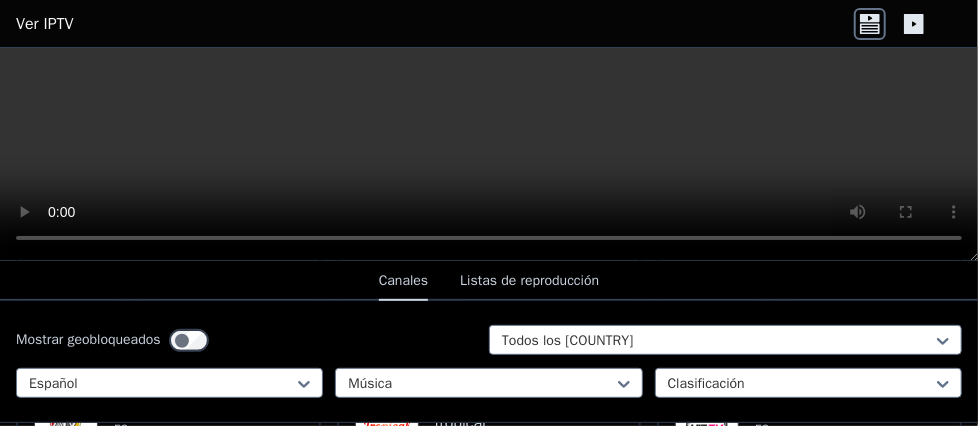 scroll, scrollTop: 500, scrollLeft: 0, axis: vertical 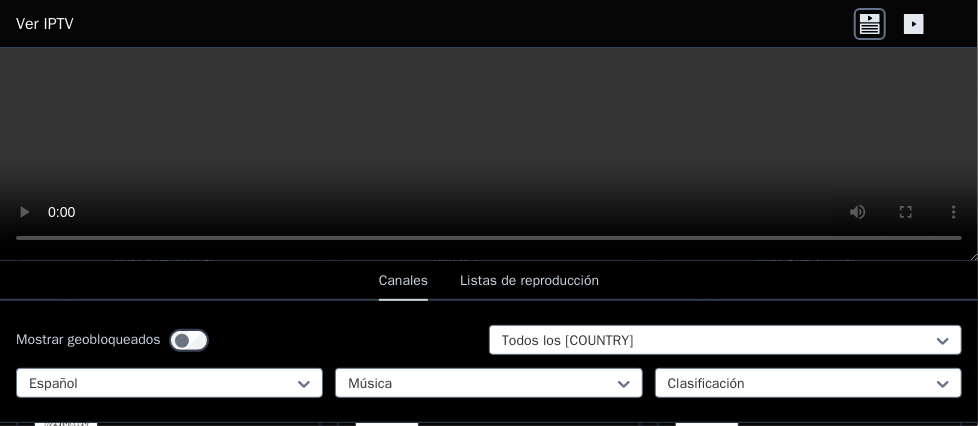 type 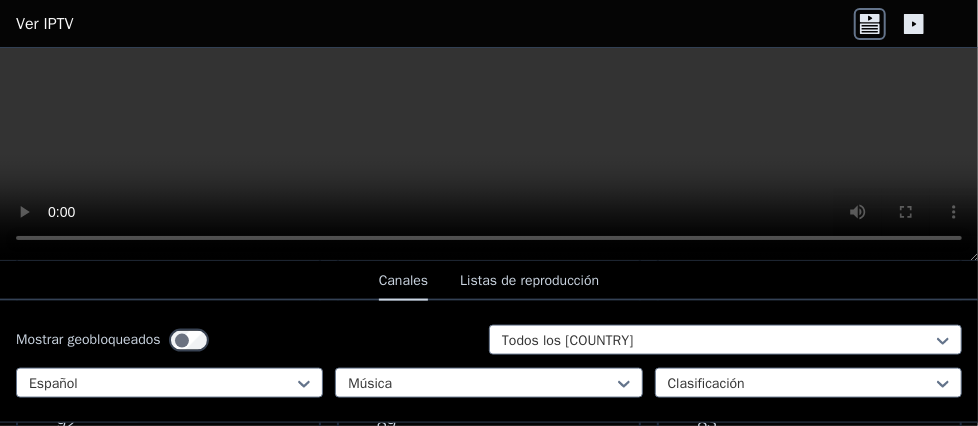 scroll, scrollTop: 1200, scrollLeft: 0, axis: vertical 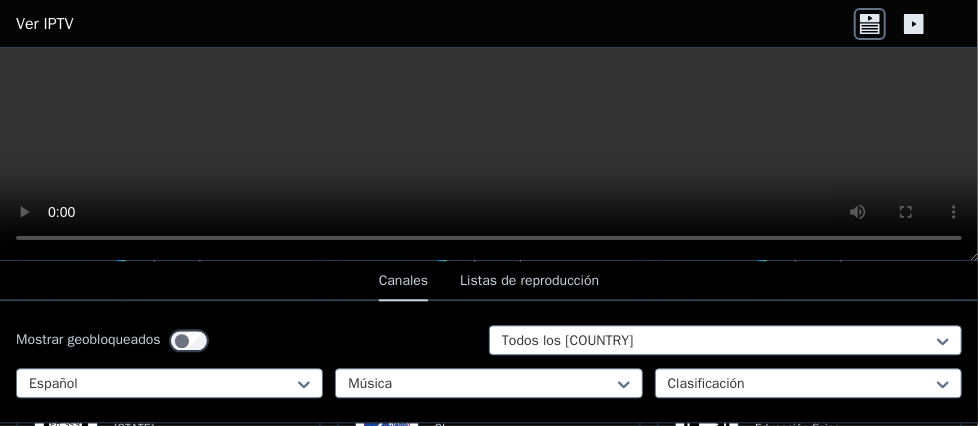 click 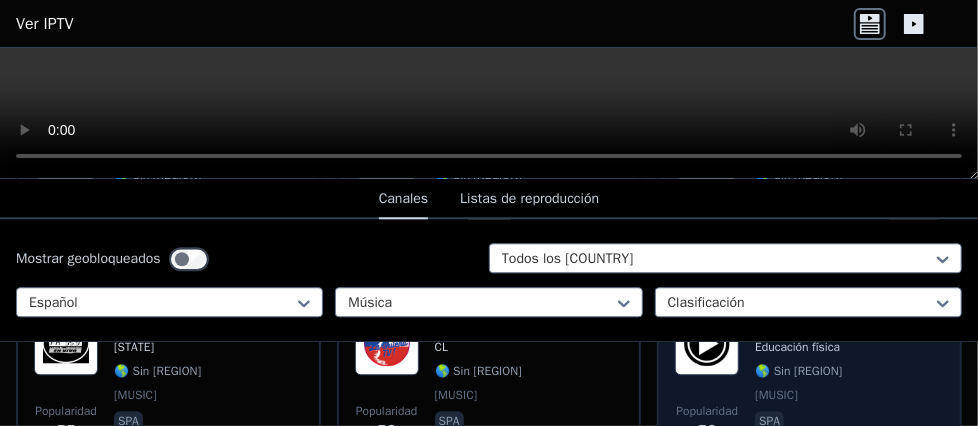 scroll, scrollTop: 1852, scrollLeft: 0, axis: vertical 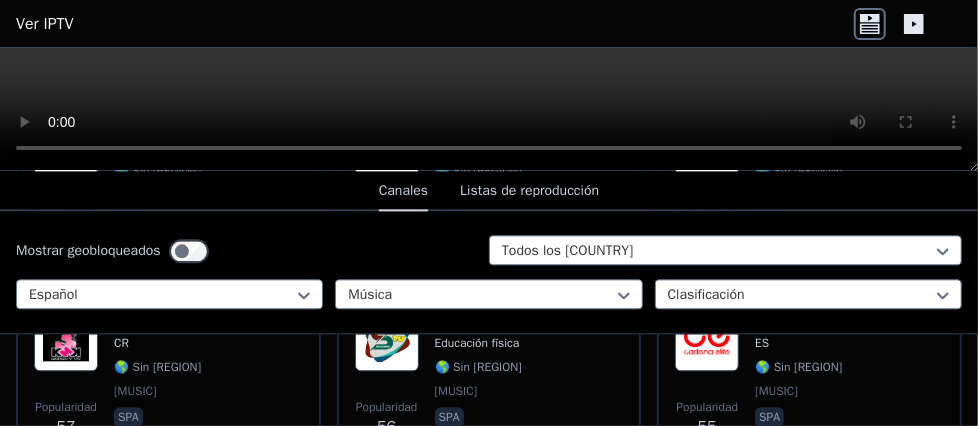 click at bounding box center [489, 109] 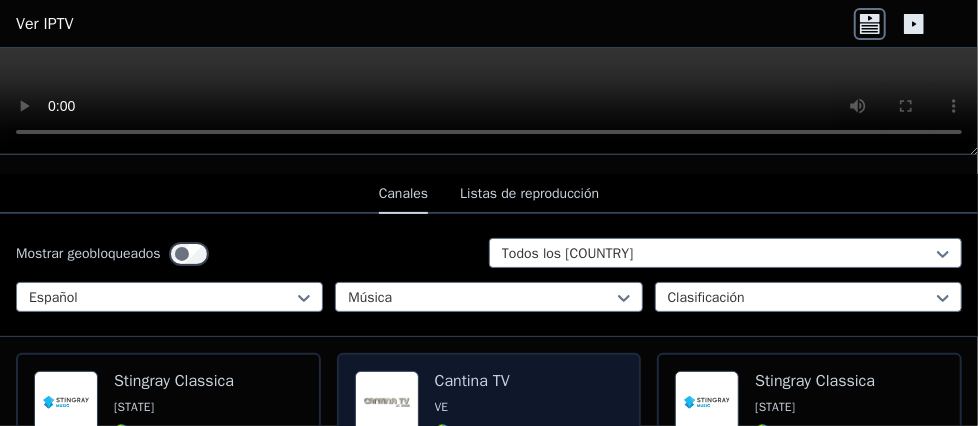 scroll, scrollTop: 299, scrollLeft: 0, axis: vertical 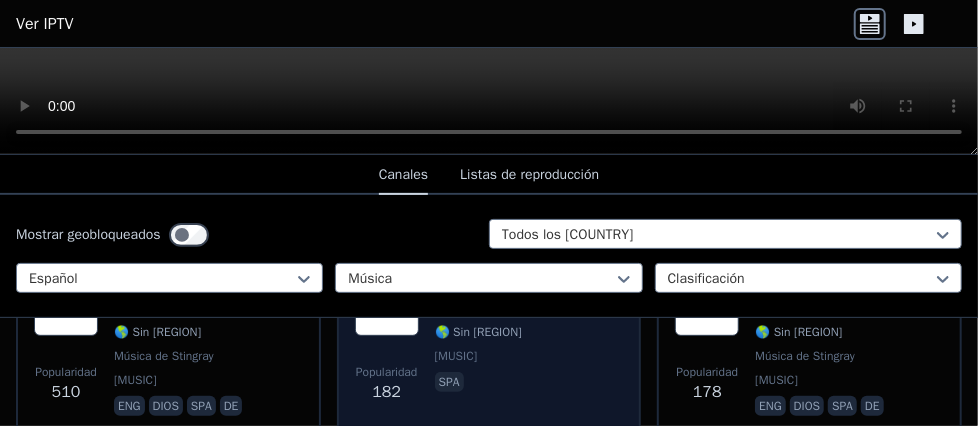 click on "Popularidad 182" at bounding box center (387, 384) 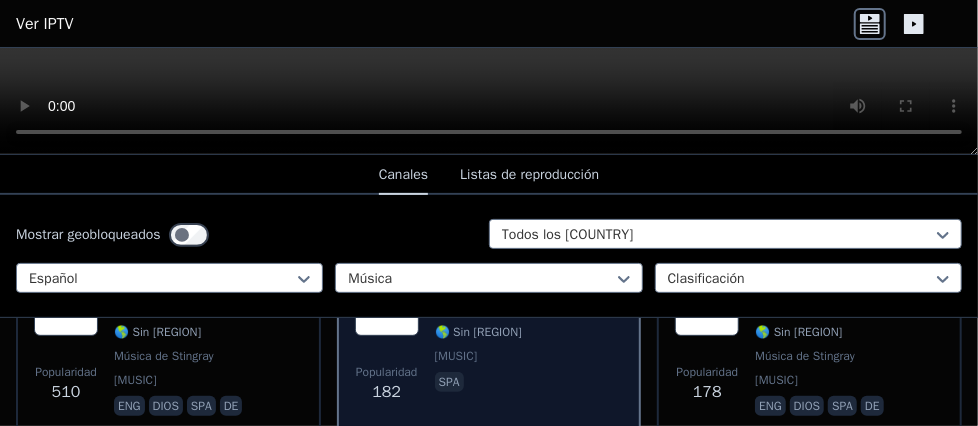 click on "spa" at bounding box center (478, 384) 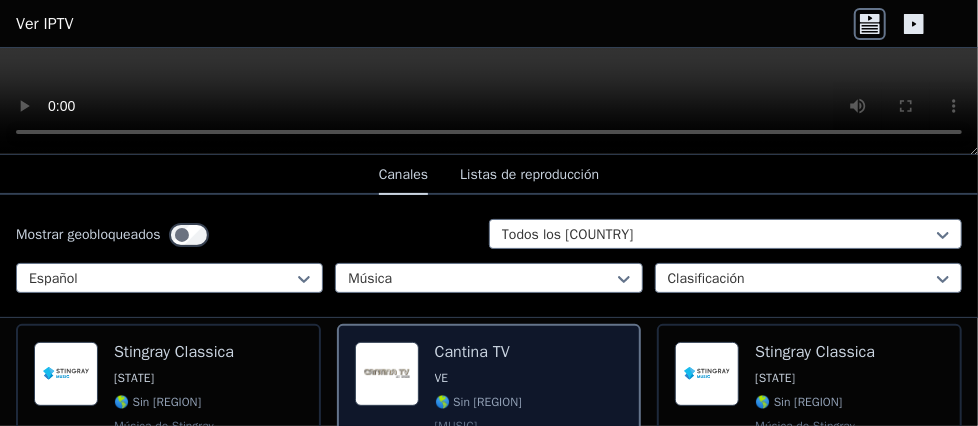 scroll, scrollTop: 200, scrollLeft: 0, axis: vertical 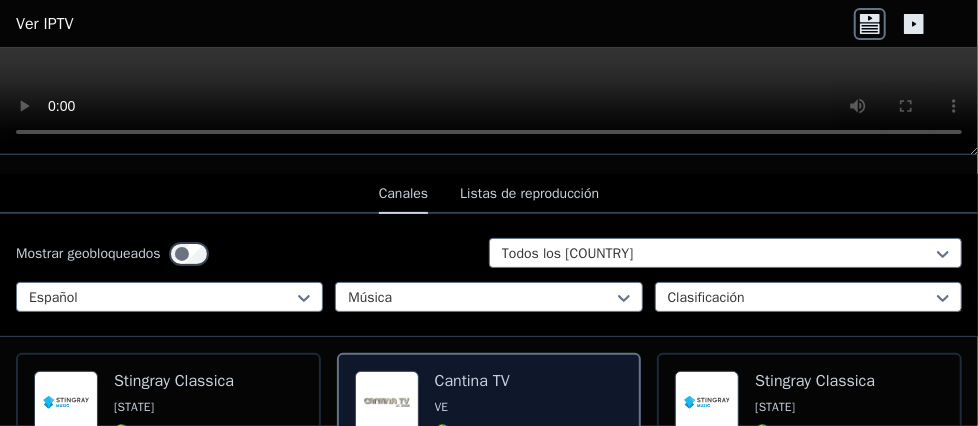 click at bounding box center [387, 403] 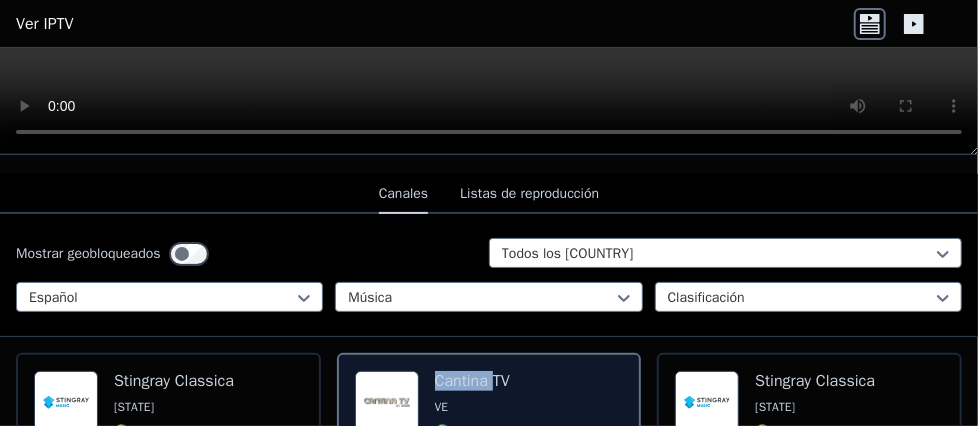 click on "Cantina TV" at bounding box center [472, 381] 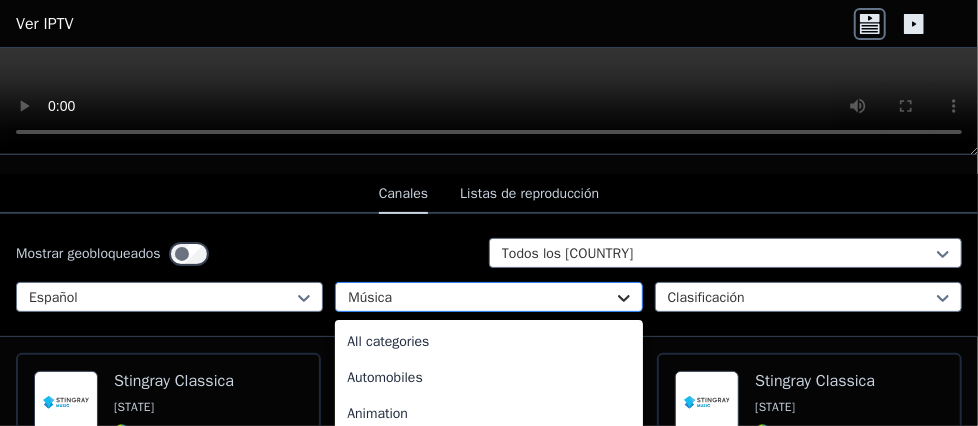 scroll, scrollTop: 327, scrollLeft: 0, axis: vertical 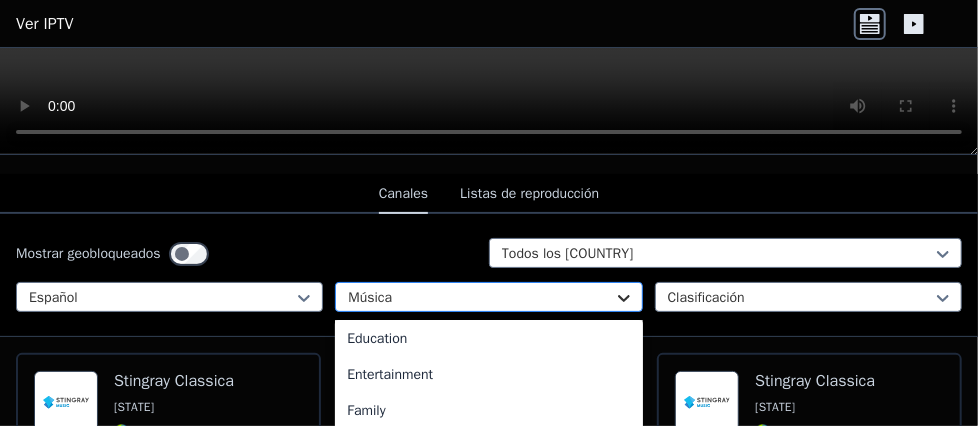 click 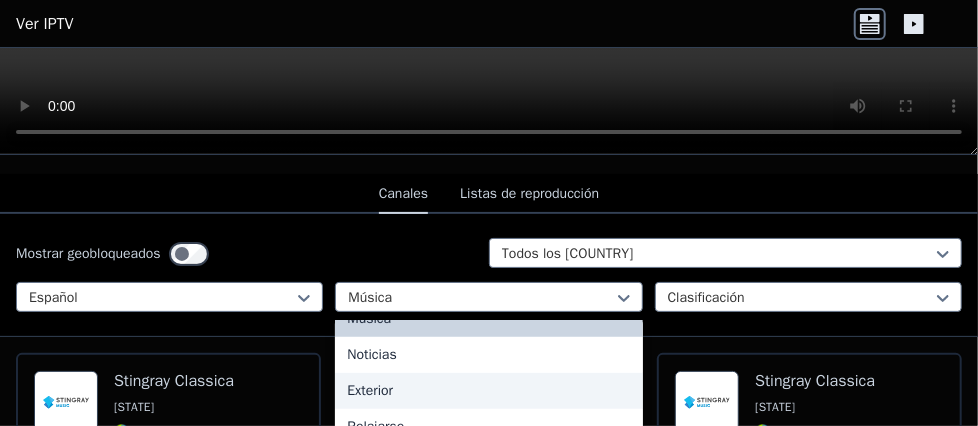 scroll, scrollTop: 500, scrollLeft: 0, axis: vertical 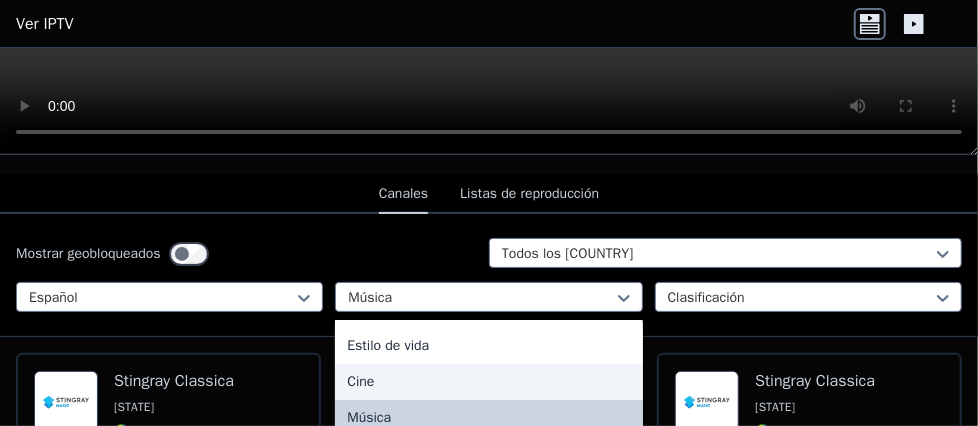 click on "Cine" at bounding box center [488, 382] 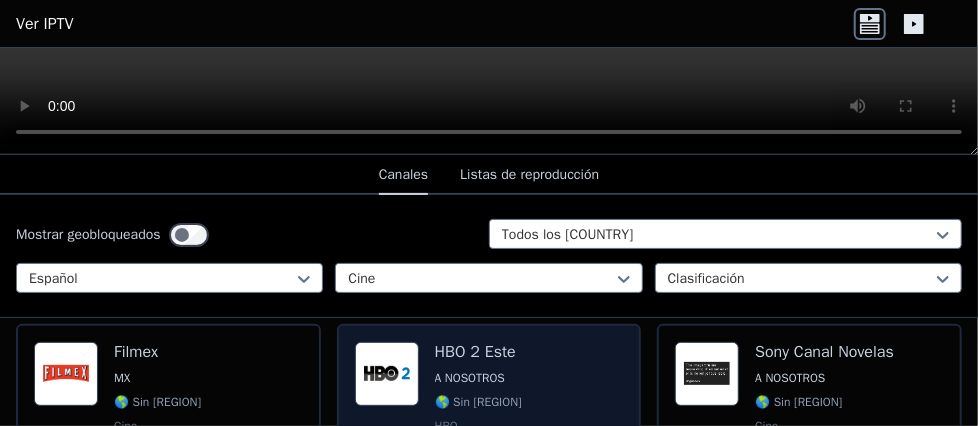 scroll, scrollTop: 200, scrollLeft: 0, axis: vertical 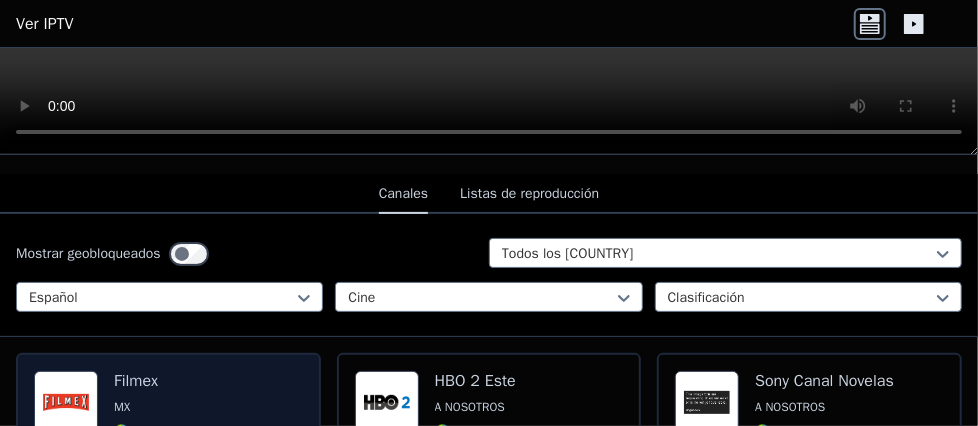 click at bounding box center (66, 403) 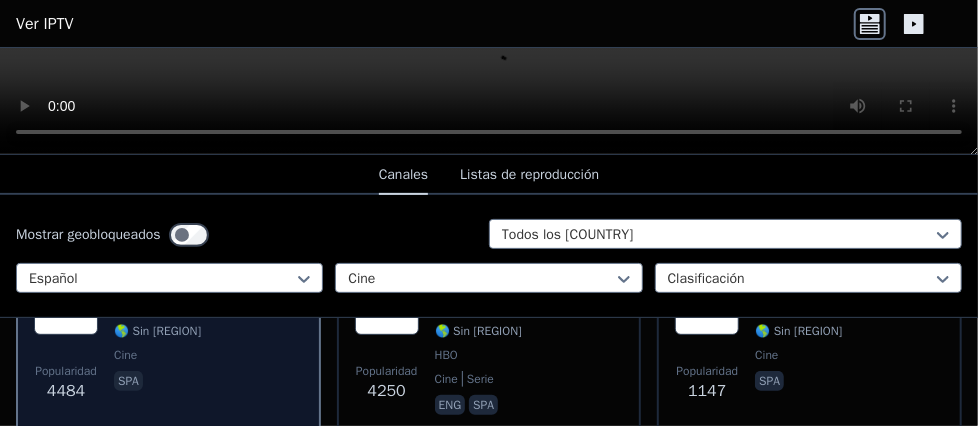 scroll, scrollTop: 200, scrollLeft: 0, axis: vertical 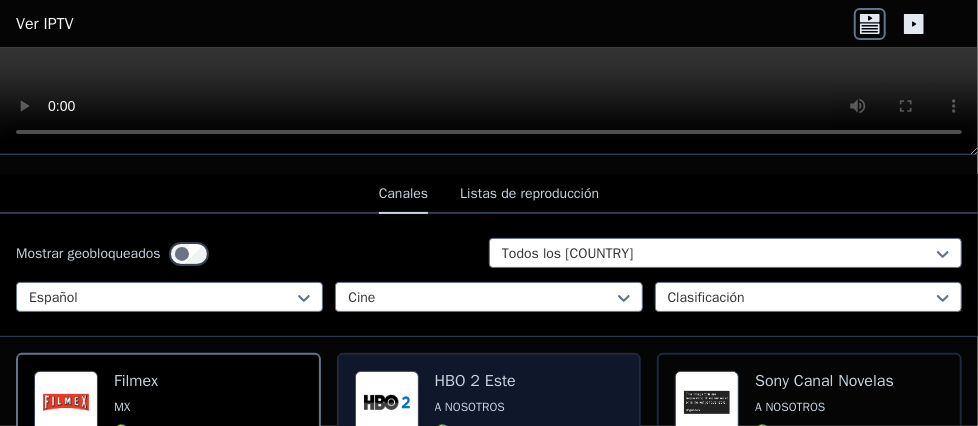 click at bounding box center [387, 403] 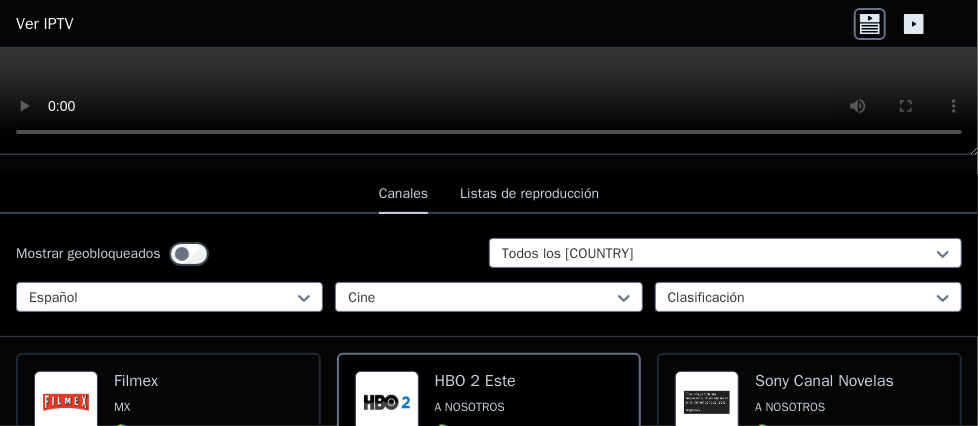 drag, startPoint x: 561, startPoint y: 77, endPoint x: 451, endPoint y: 76, distance: 110.00455 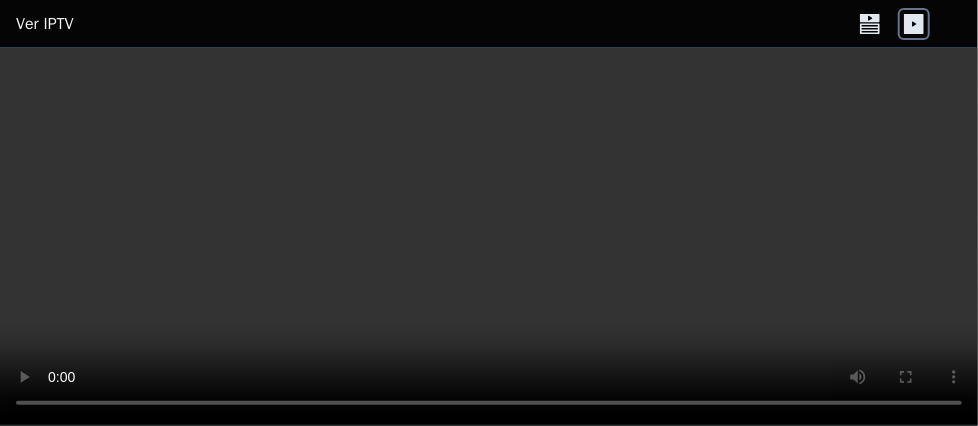 click at bounding box center [489, 237] 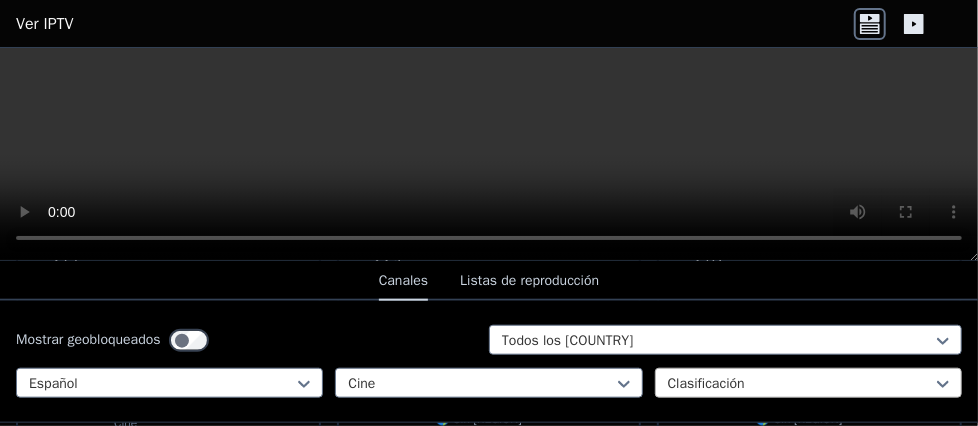 scroll, scrollTop: 800, scrollLeft: 0, axis: vertical 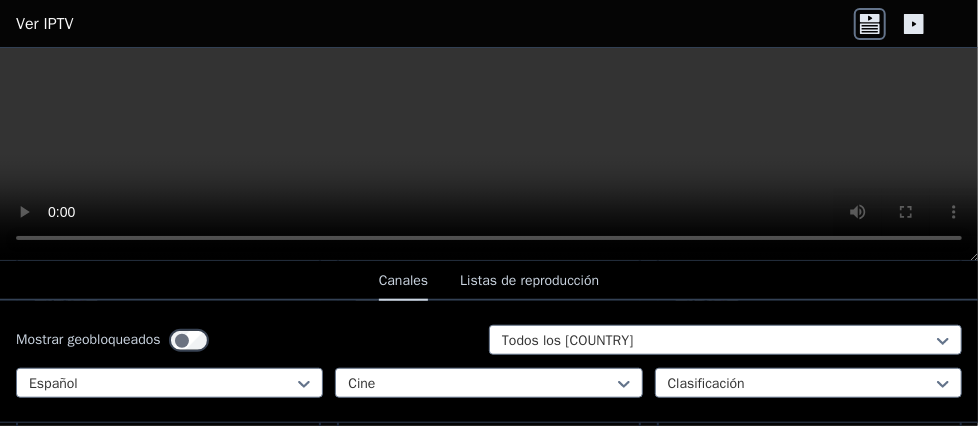 click on "Mostrar geobloqueados" at bounding box center [88, 339] 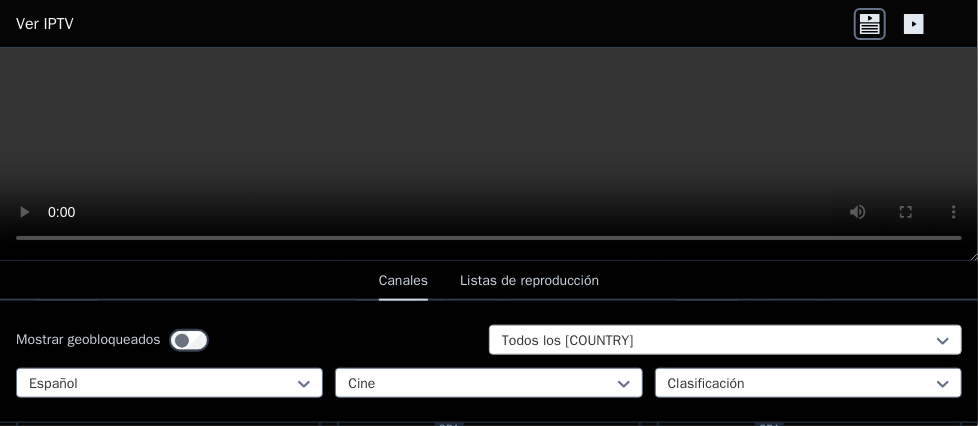 scroll, scrollTop: 1000, scrollLeft: 0, axis: vertical 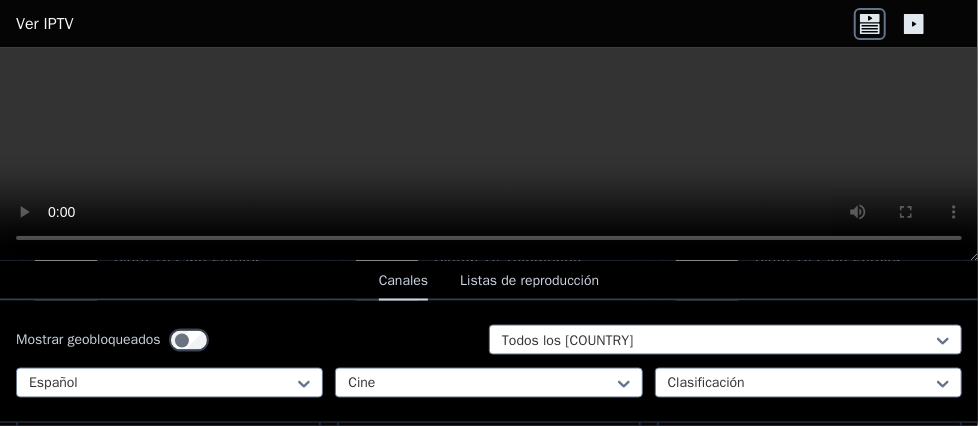 click at bounding box center [489, 154] 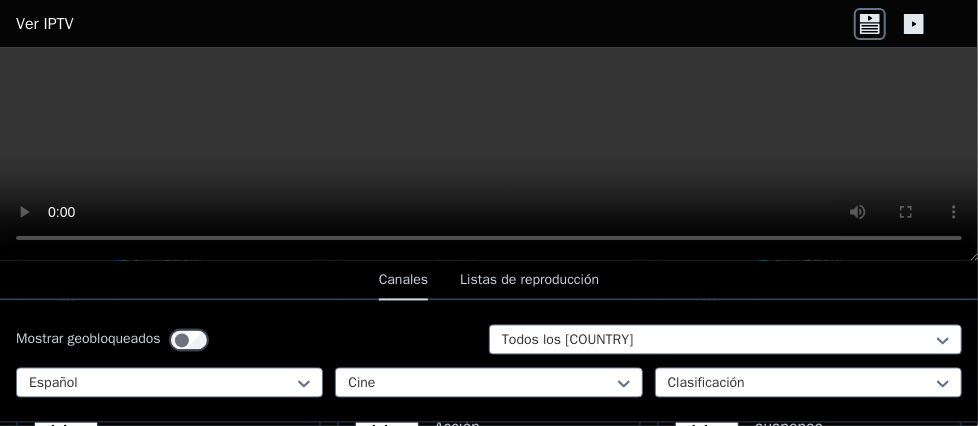 scroll, scrollTop: 1739, scrollLeft: 0, axis: vertical 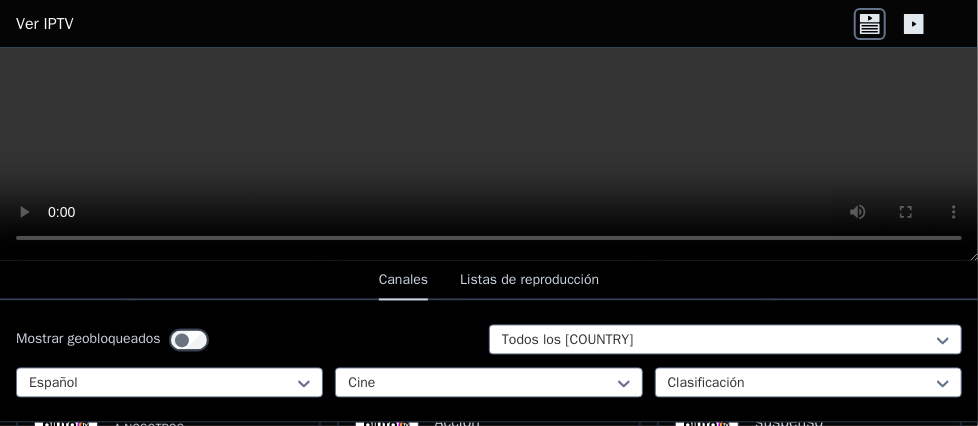 click on "Mostrar geobloqueados Todos los [COUNTRY] [LANGUAGE] Cine Clasificación" at bounding box center (489, 362) 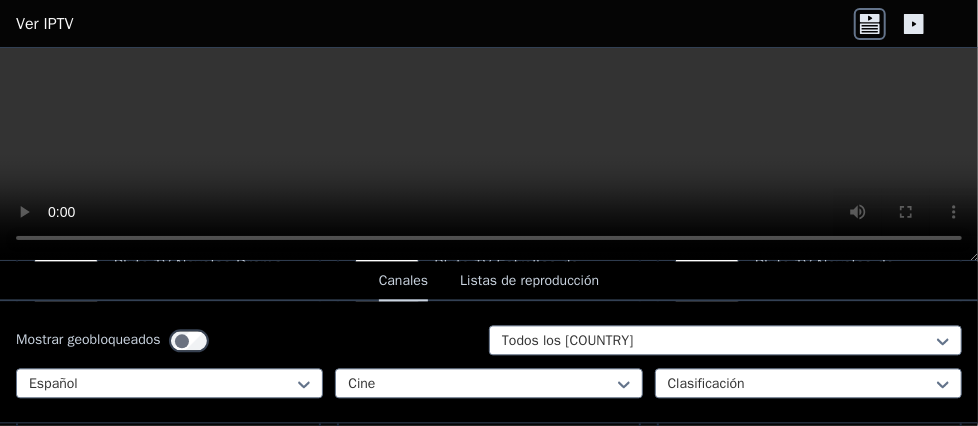 scroll, scrollTop: 1840, scrollLeft: 0, axis: vertical 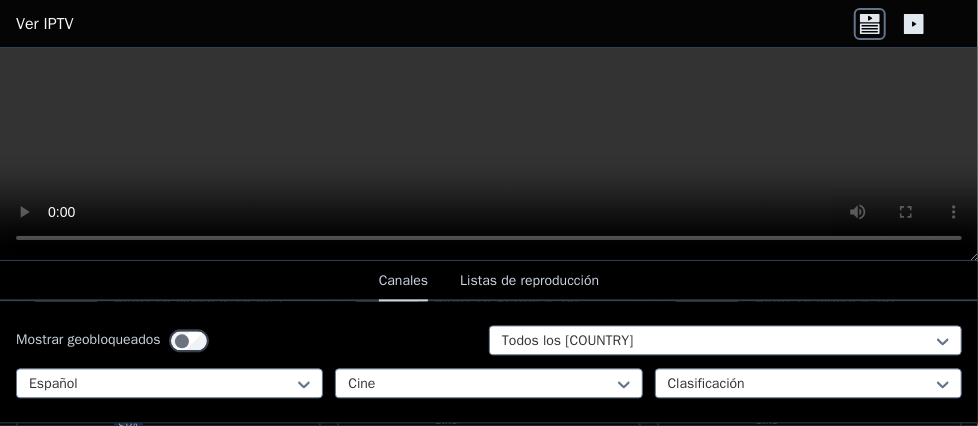 drag, startPoint x: 940, startPoint y: 298, endPoint x: 942, endPoint y: 267, distance: 31.06445 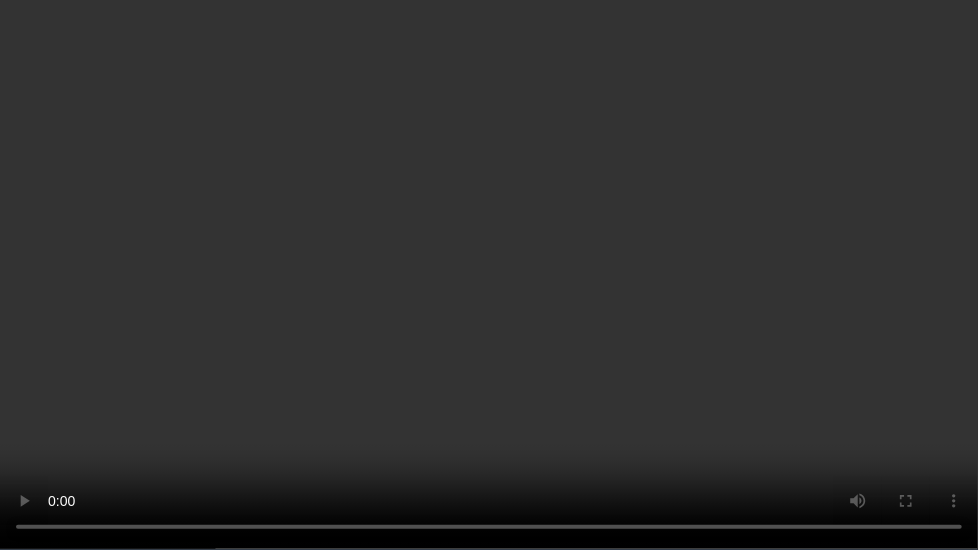 click at bounding box center [489, 275] 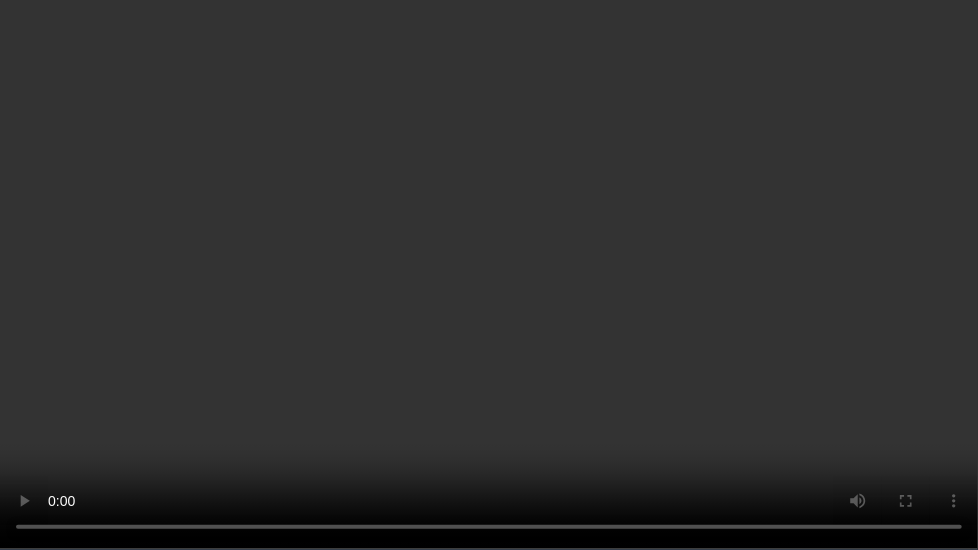 click at bounding box center [489, 275] 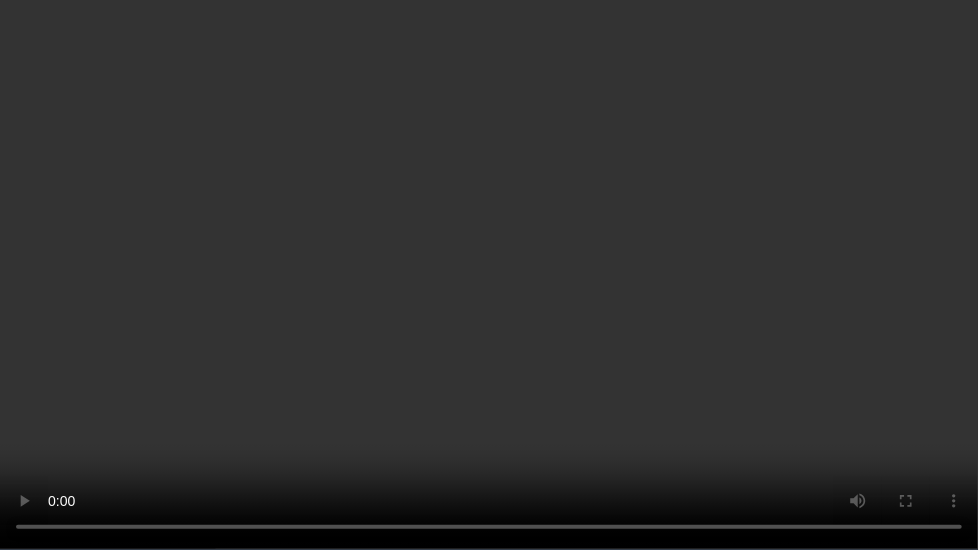 drag, startPoint x: 856, startPoint y: 501, endPoint x: 909, endPoint y: 448, distance: 74.953316 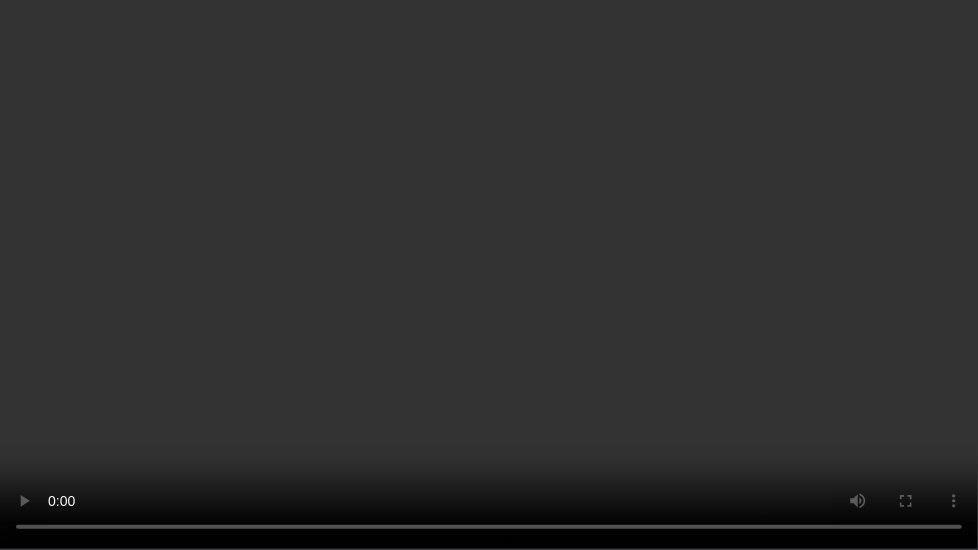 click at bounding box center [489, 275] 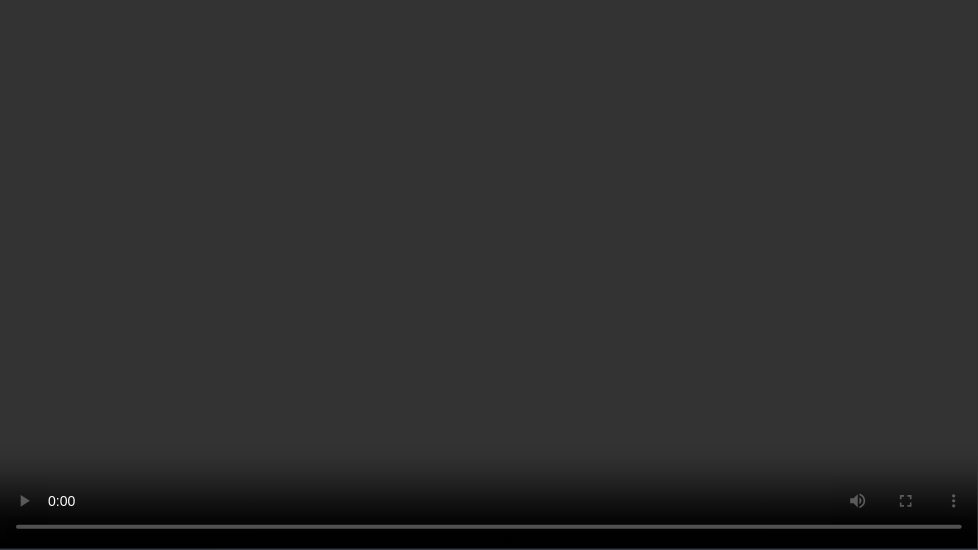 click at bounding box center [489, 275] 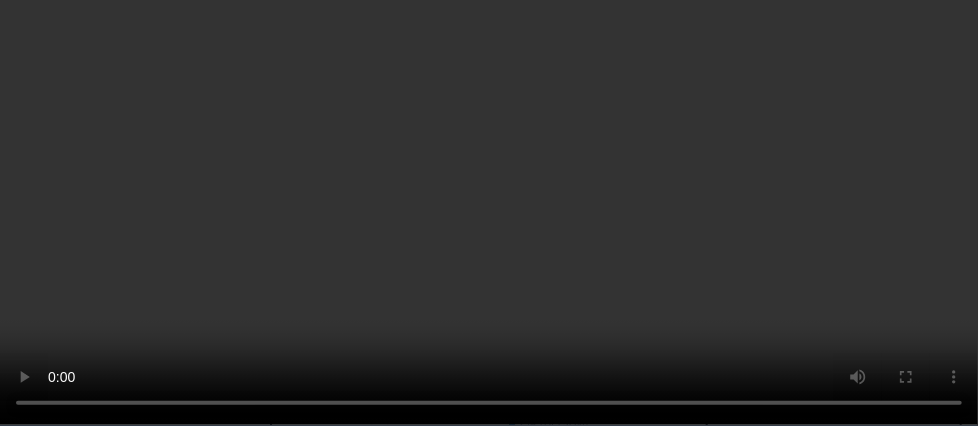 scroll, scrollTop: 200, scrollLeft: 0, axis: vertical 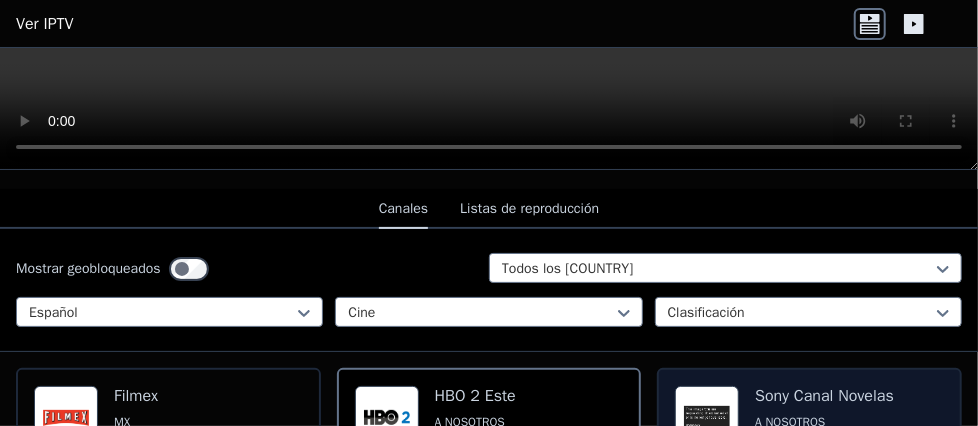 click on "Sony Canal Novelas" at bounding box center (824, 396) 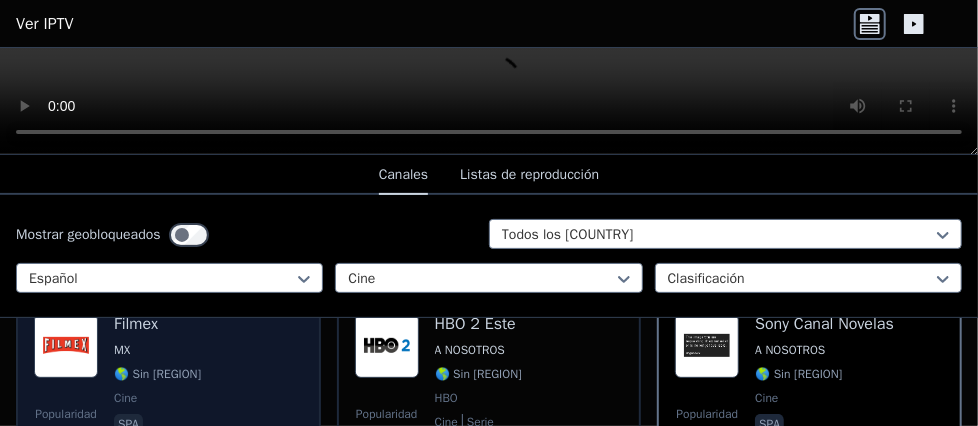 scroll, scrollTop: 299, scrollLeft: 0, axis: vertical 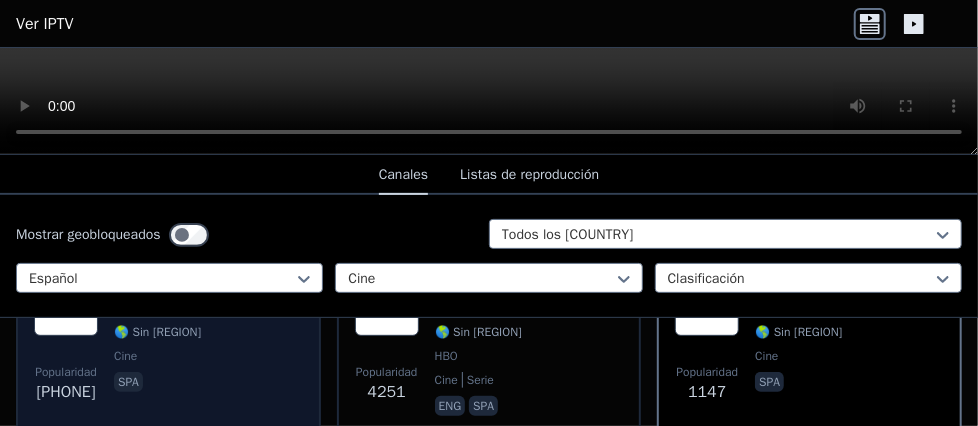 click on "spa" at bounding box center [157, 384] 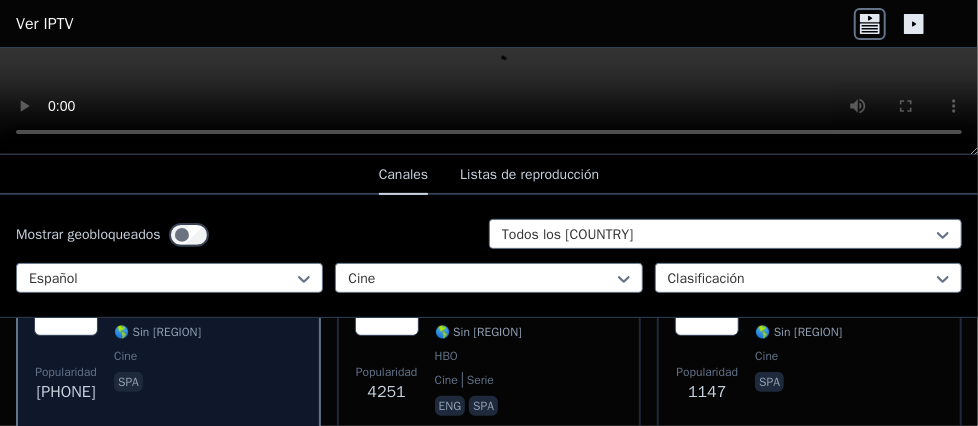 scroll, scrollTop: 200, scrollLeft: 0, axis: vertical 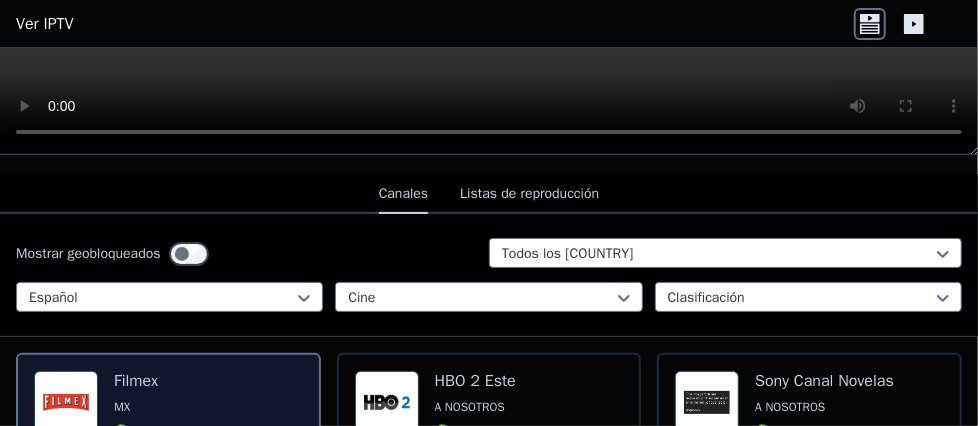 click on "MX" at bounding box center (122, 407) 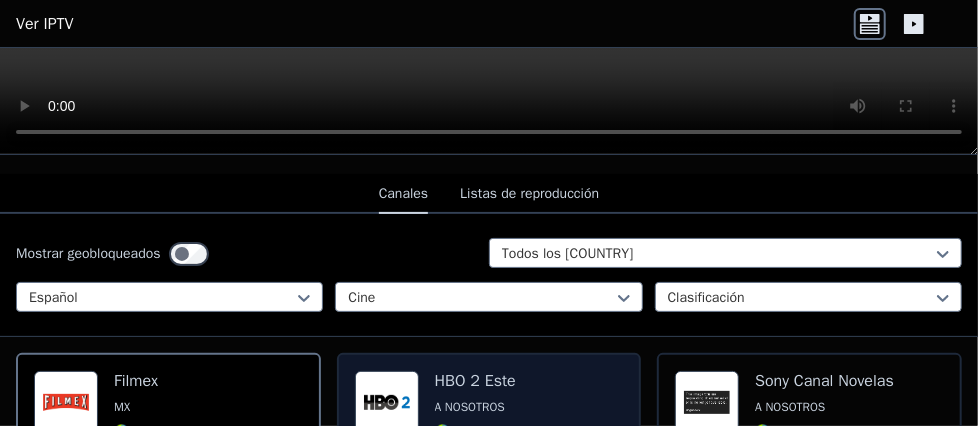 click on "HBO 2 Este" at bounding box center [475, 381] 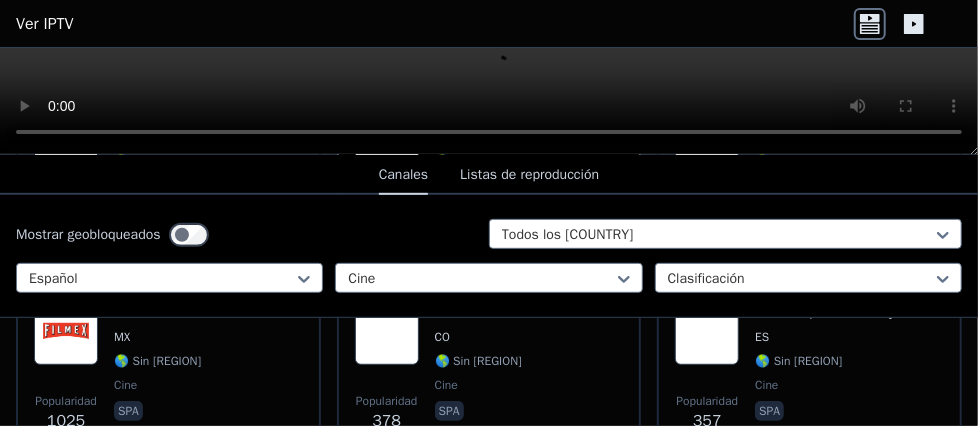 scroll, scrollTop: 500, scrollLeft: 0, axis: vertical 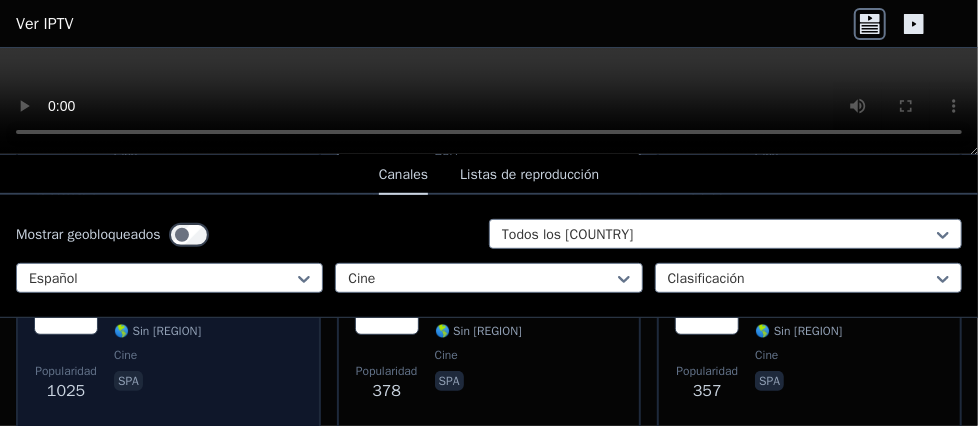 click on "cine" at bounding box center (125, 355) 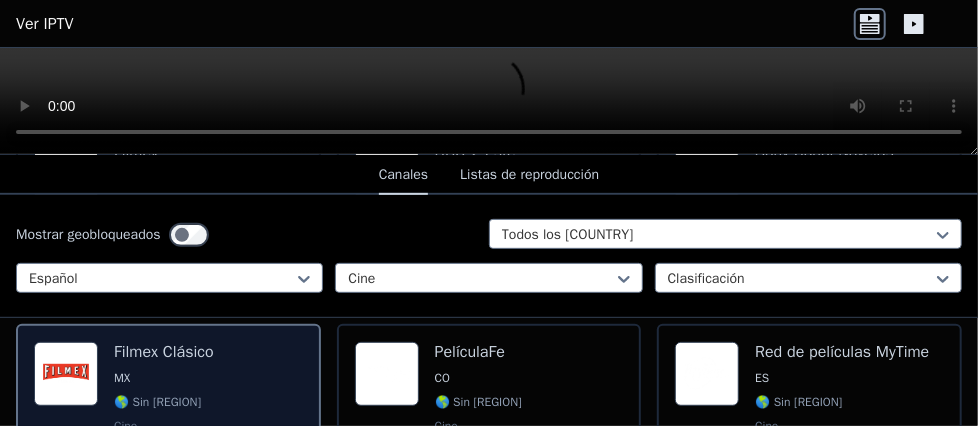 scroll, scrollTop: 400, scrollLeft: 0, axis: vertical 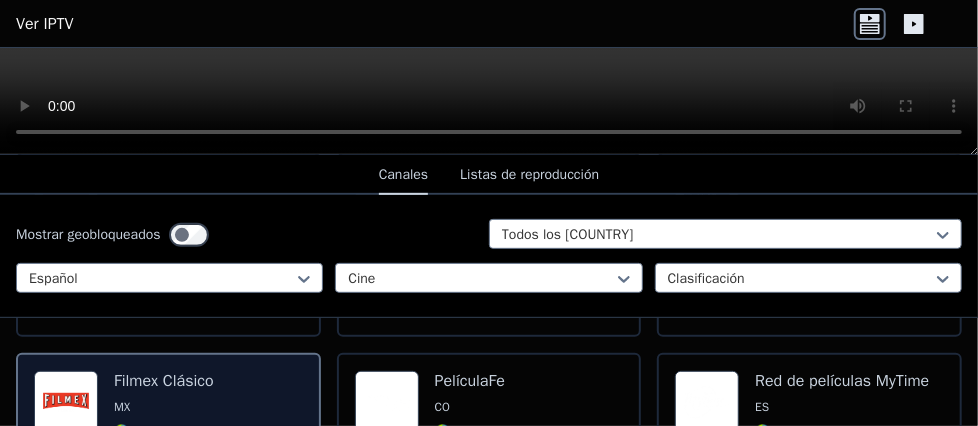 click on "Filmex Clásico" at bounding box center [164, 381] 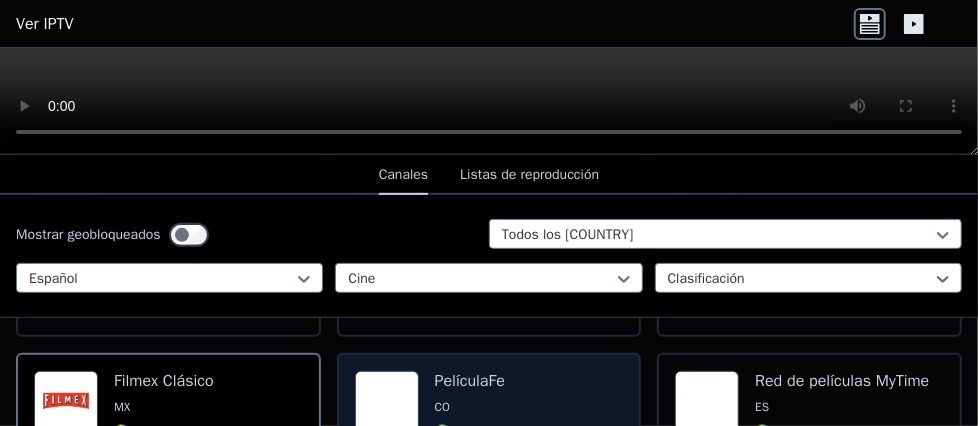 click on "PelículaFe" at bounding box center [470, 381] 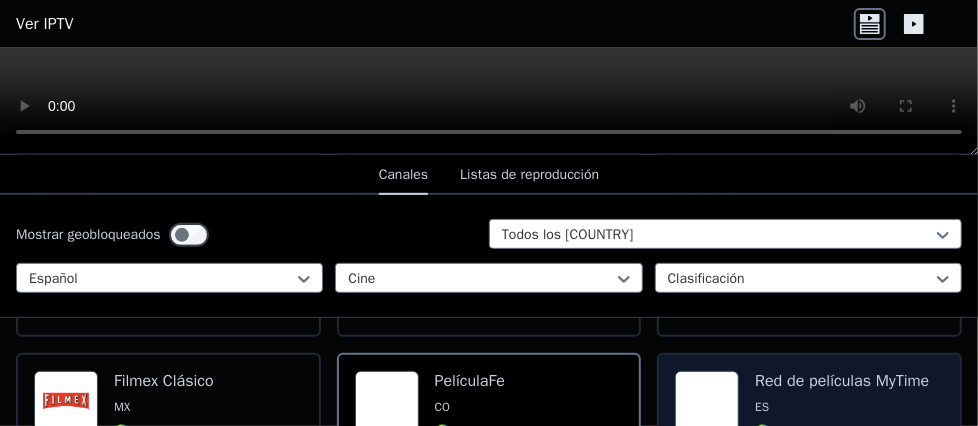 click on "Red de películas MyTime" at bounding box center [842, 381] 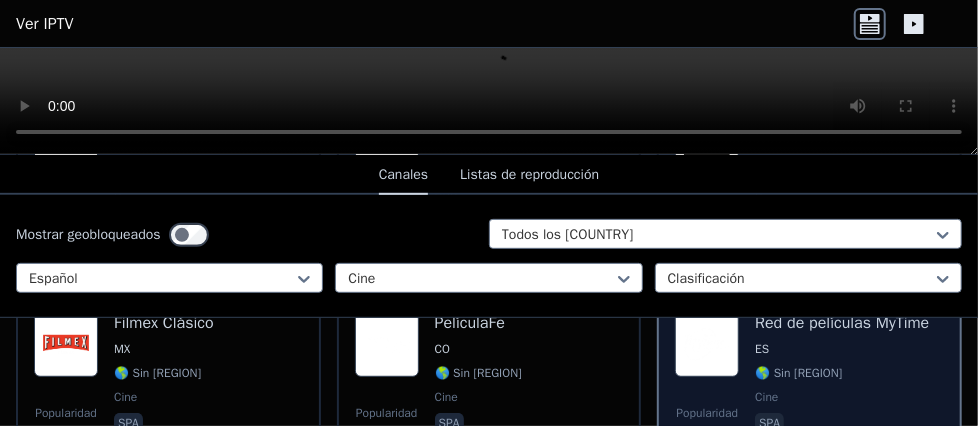 scroll, scrollTop: 500, scrollLeft: 0, axis: vertical 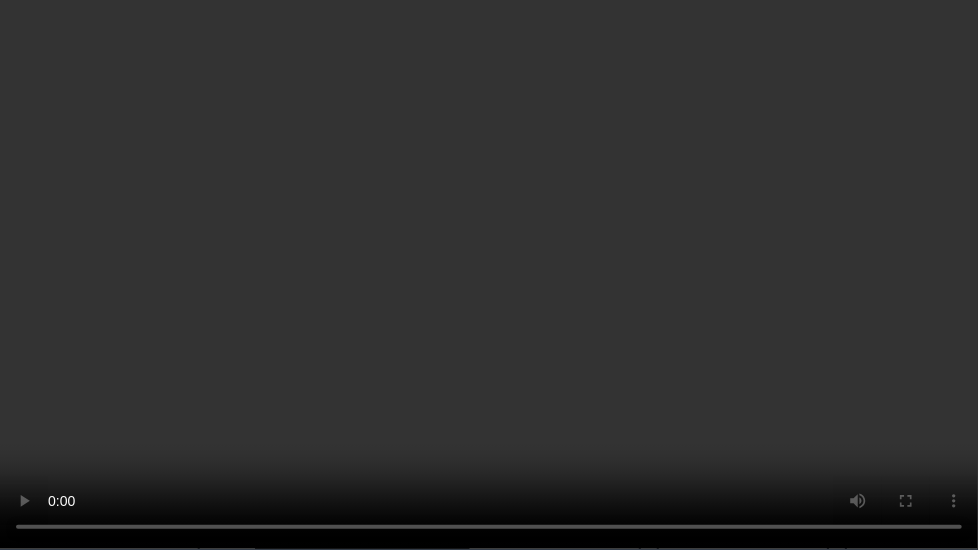 click at bounding box center (489, 275) 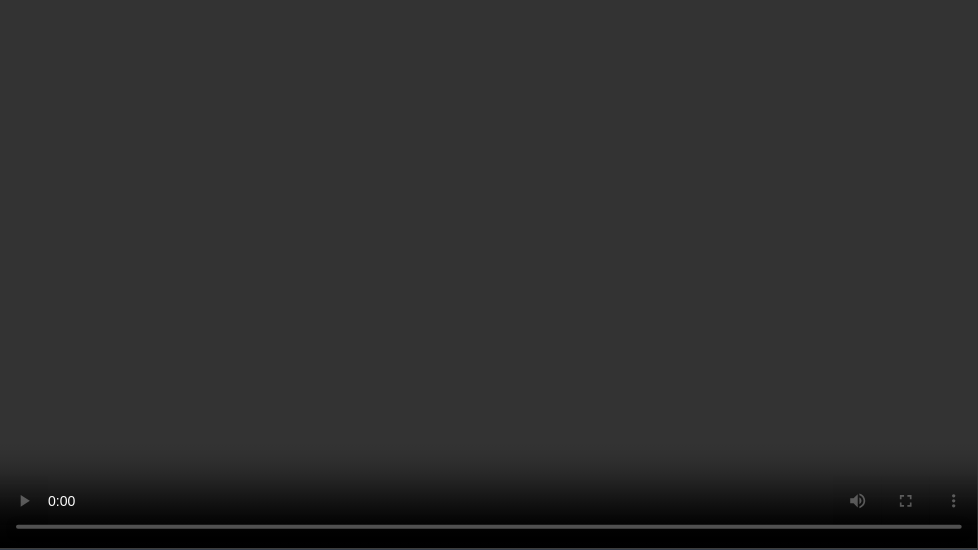drag, startPoint x: 674, startPoint y: 332, endPoint x: 623, endPoint y: 320, distance: 52.392746 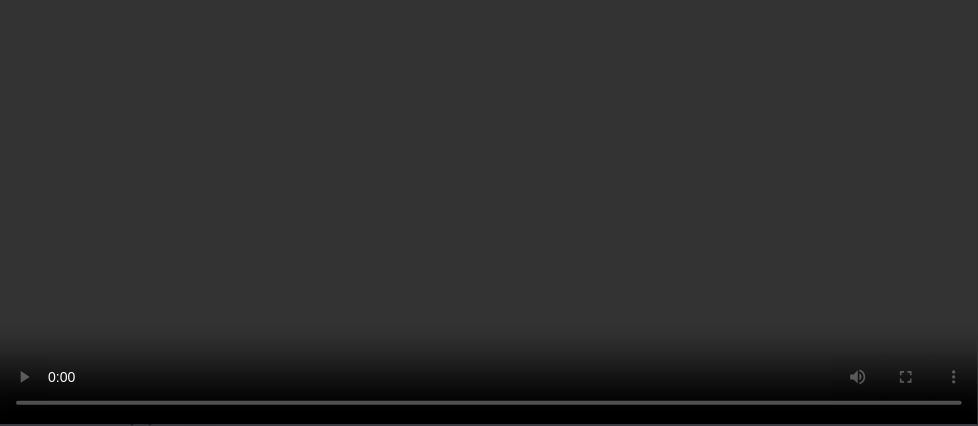 scroll, scrollTop: 600, scrollLeft: 0, axis: vertical 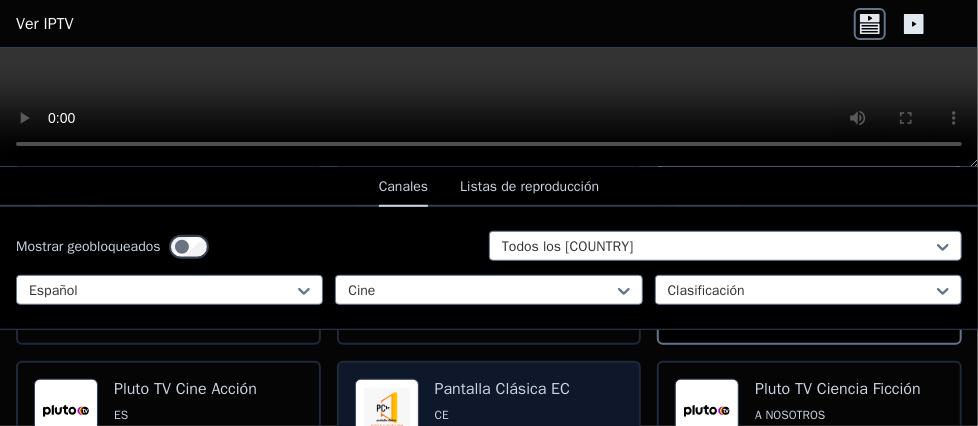 click on "Pantalla Clásica EC" at bounding box center [502, 389] 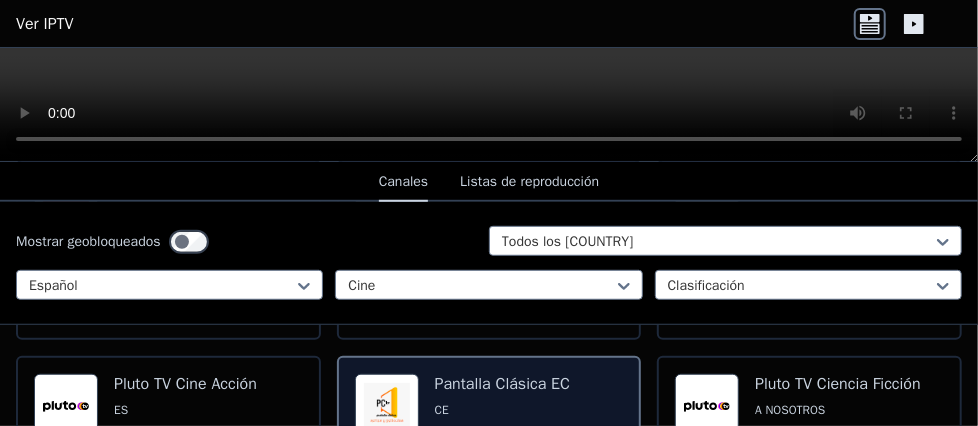 click on "Pantalla Clásica EC" at bounding box center (502, 384) 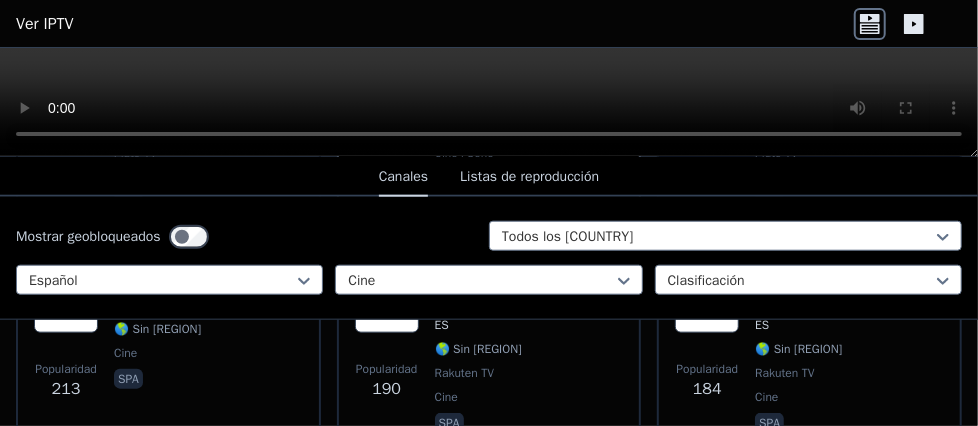 scroll, scrollTop: 800, scrollLeft: 0, axis: vertical 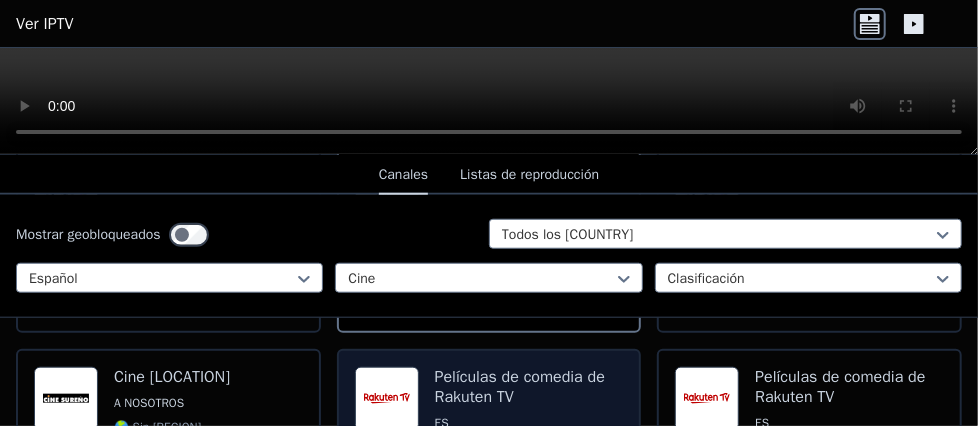 click on "Películas de comedia de Rakuten TV" at bounding box center [520, 387] 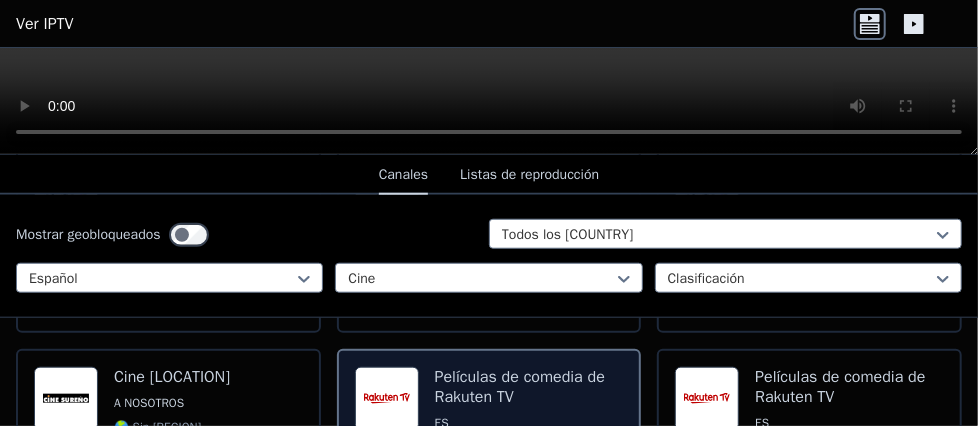 click on "Películas de comedia de Rakuten TV" at bounding box center (520, 387) 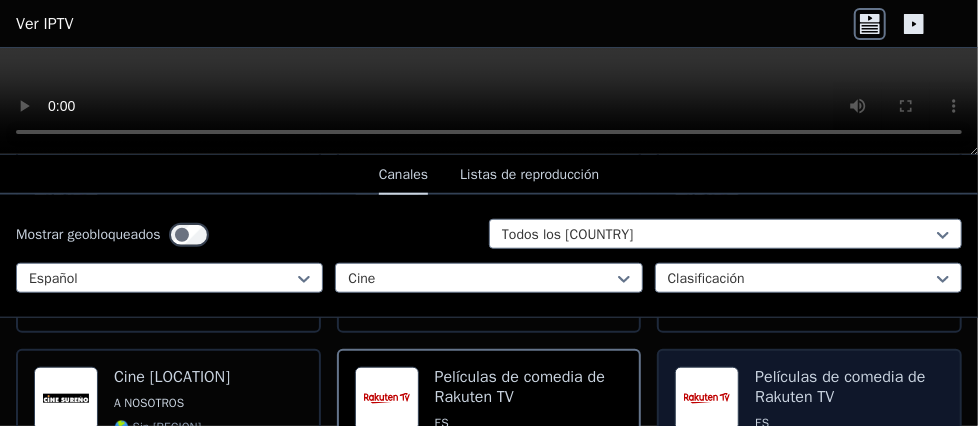 click at bounding box center (707, 399) 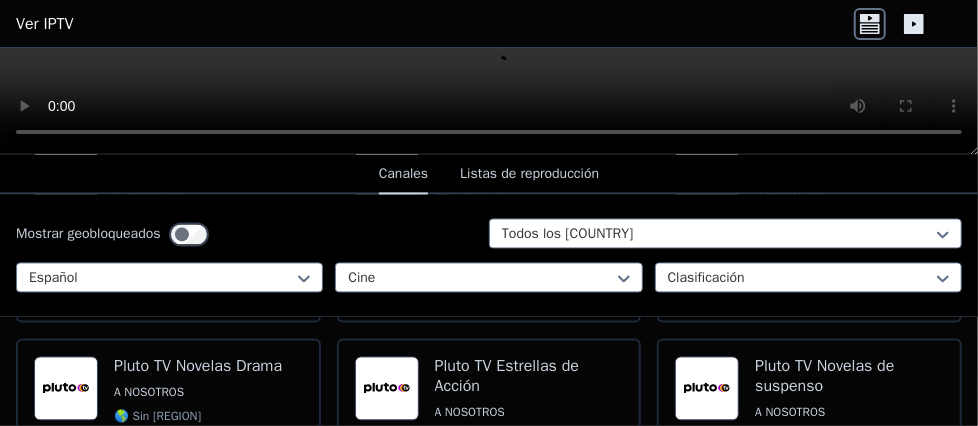scroll, scrollTop: 1700, scrollLeft: 0, axis: vertical 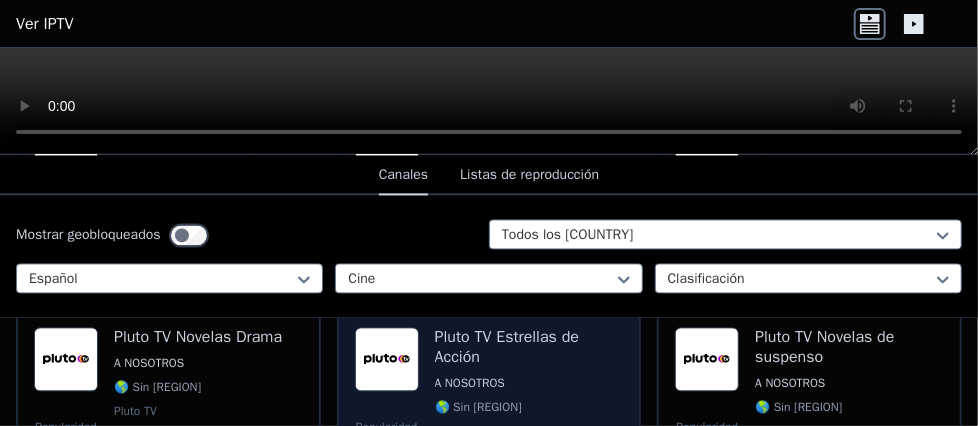 click on "Pluto TV Estrellas de Acción" at bounding box center [507, 347] 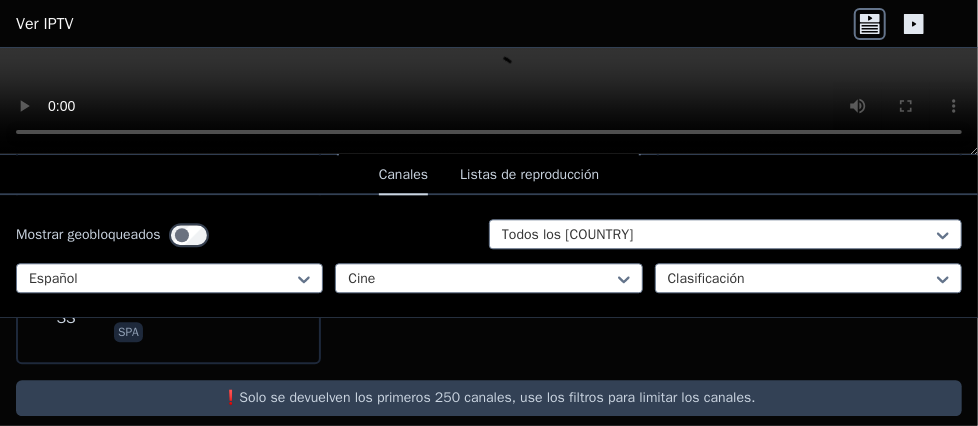 scroll, scrollTop: 1949, scrollLeft: 0, axis: vertical 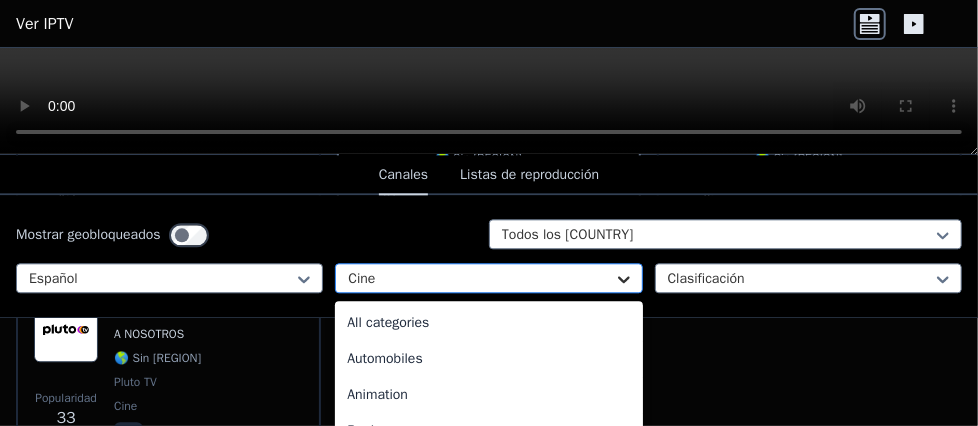 click 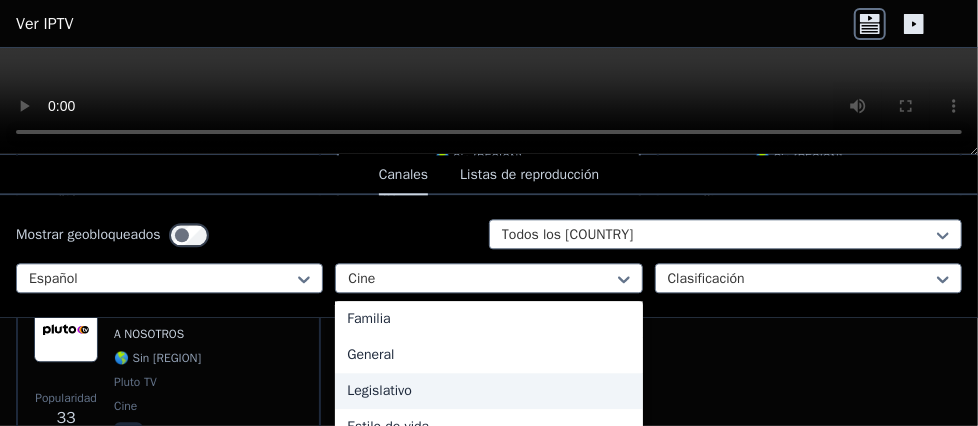 scroll, scrollTop: 499, scrollLeft: 0, axis: vertical 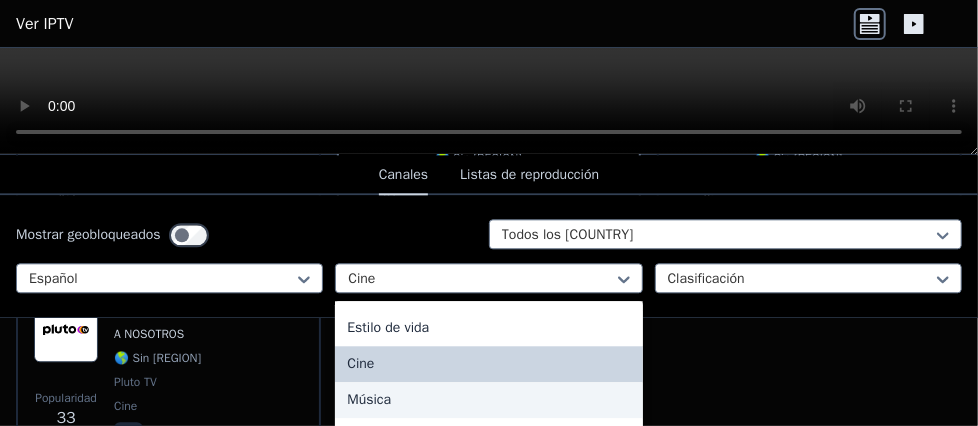 click on "Música" at bounding box center [488, 400] 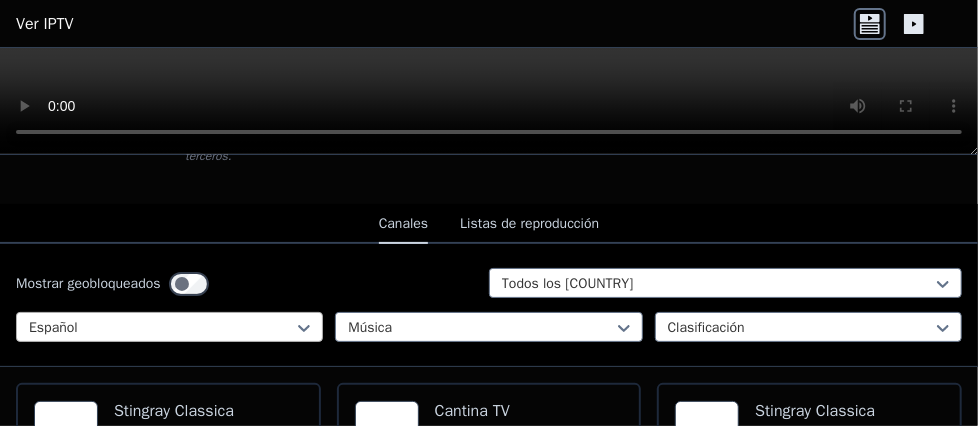 scroll, scrollTop: 200, scrollLeft: 0, axis: vertical 